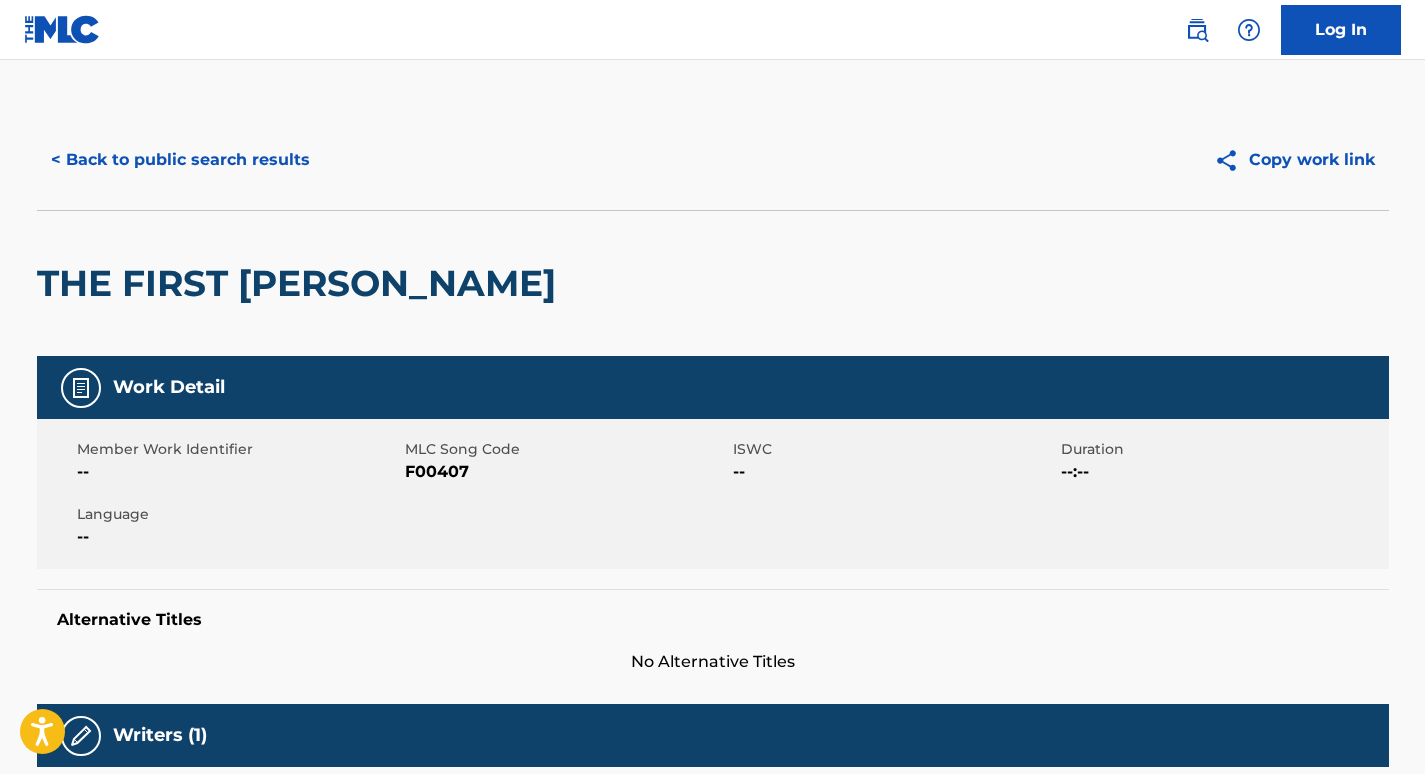 scroll, scrollTop: 0, scrollLeft: 0, axis: both 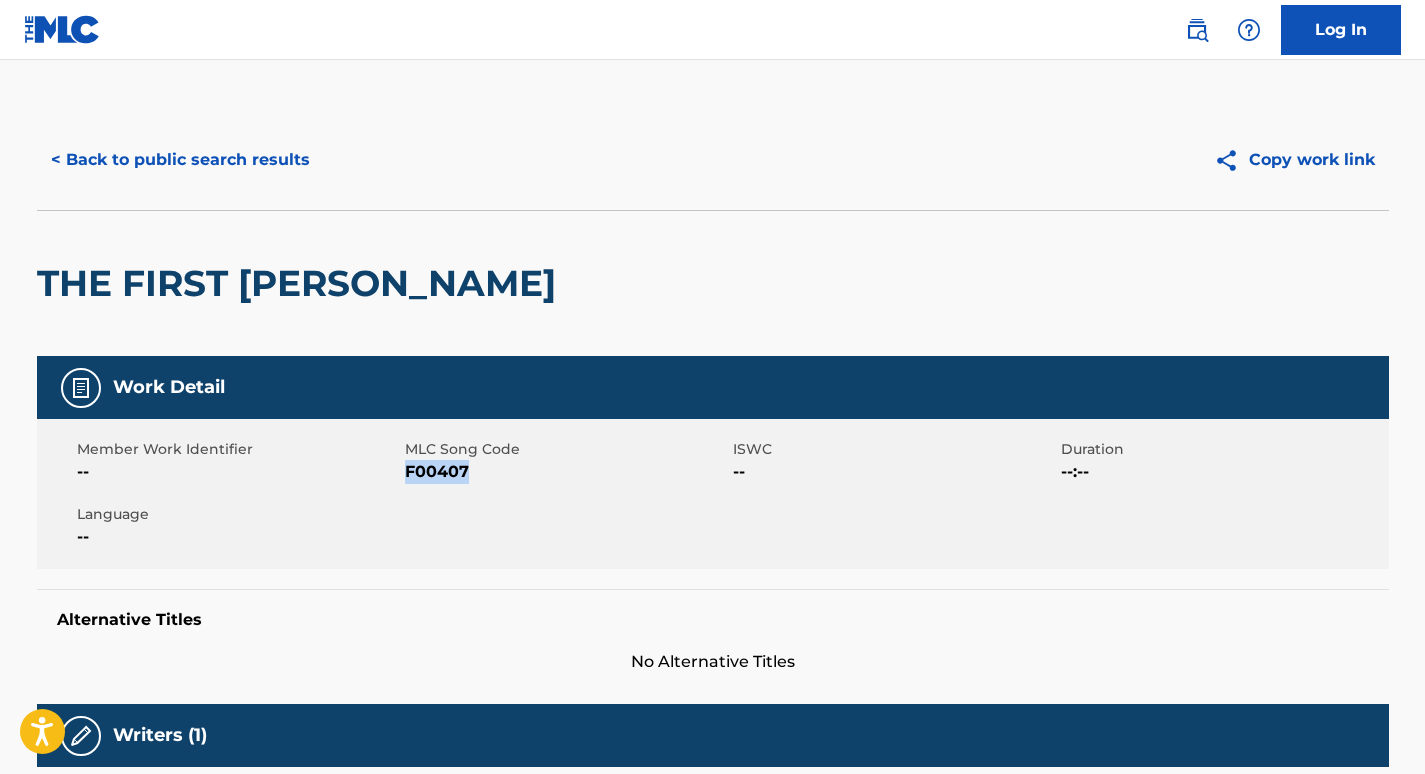 click on "< Back to public search results" at bounding box center [180, 160] 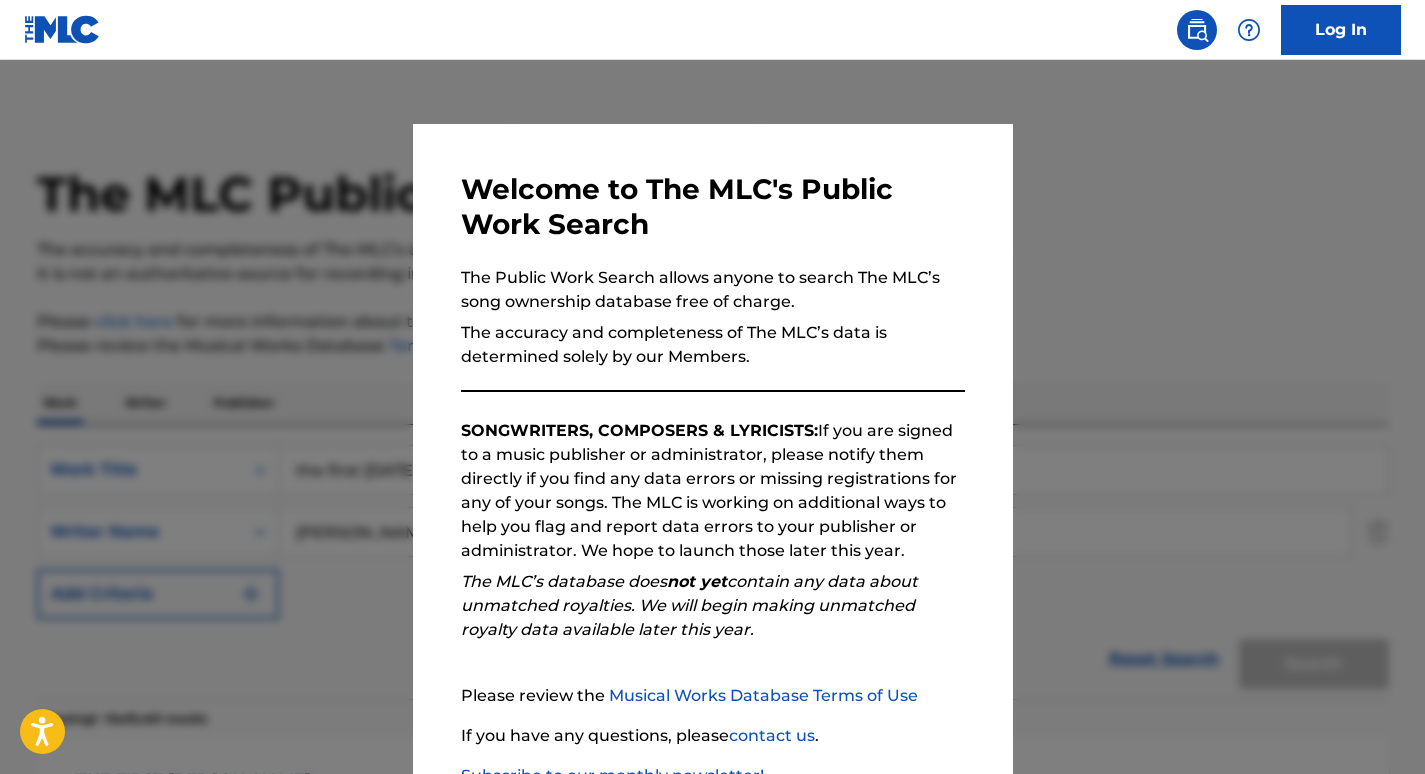 scroll, scrollTop: 575, scrollLeft: 0, axis: vertical 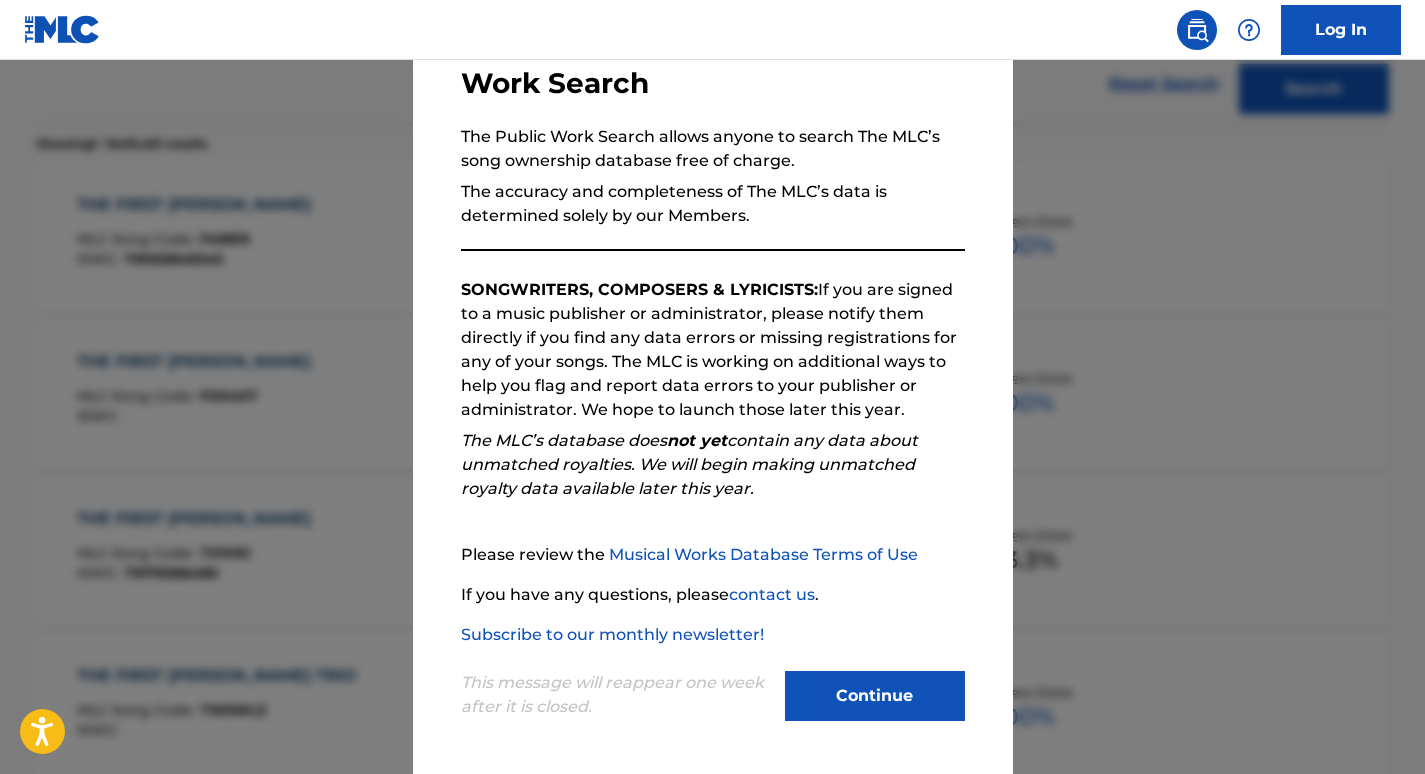 click on "Continue" at bounding box center (875, 696) 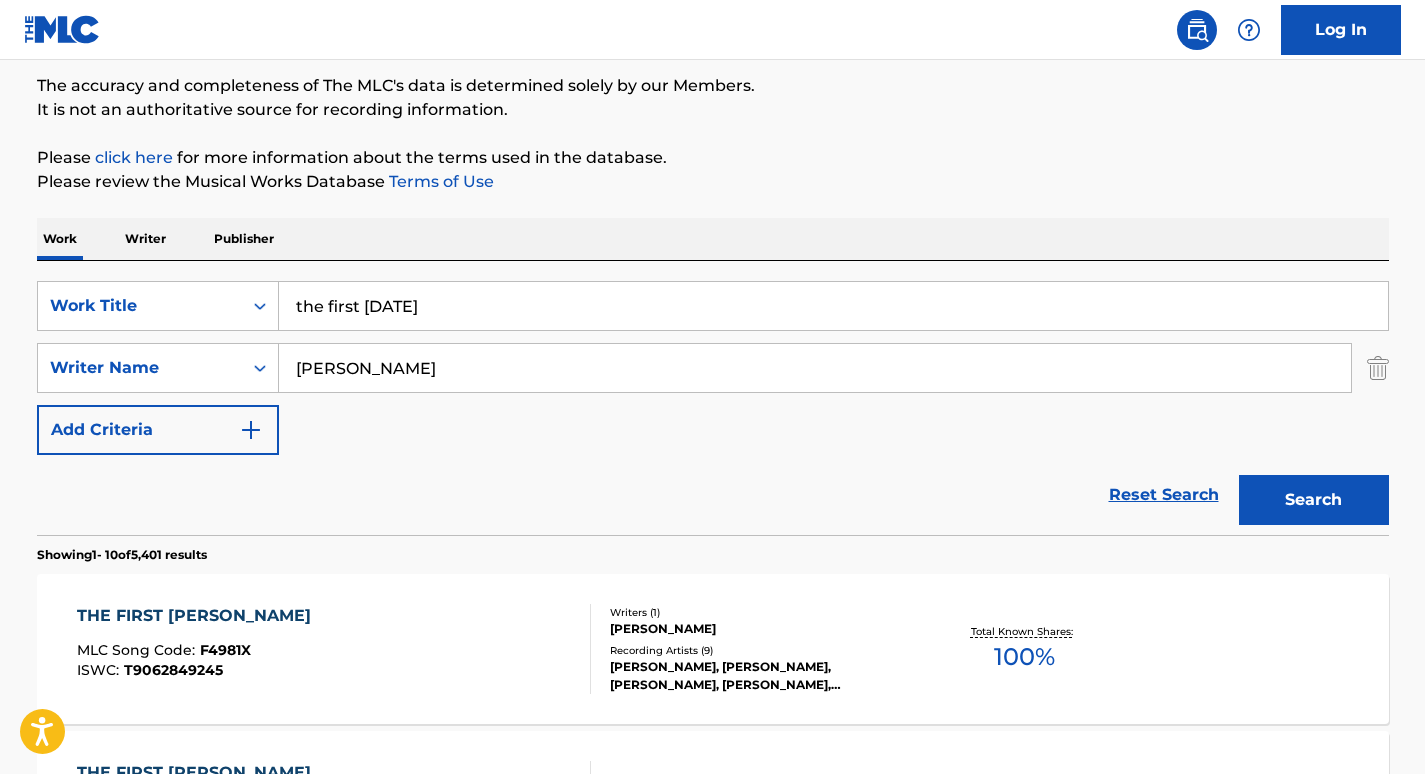 scroll, scrollTop: 165, scrollLeft: 0, axis: vertical 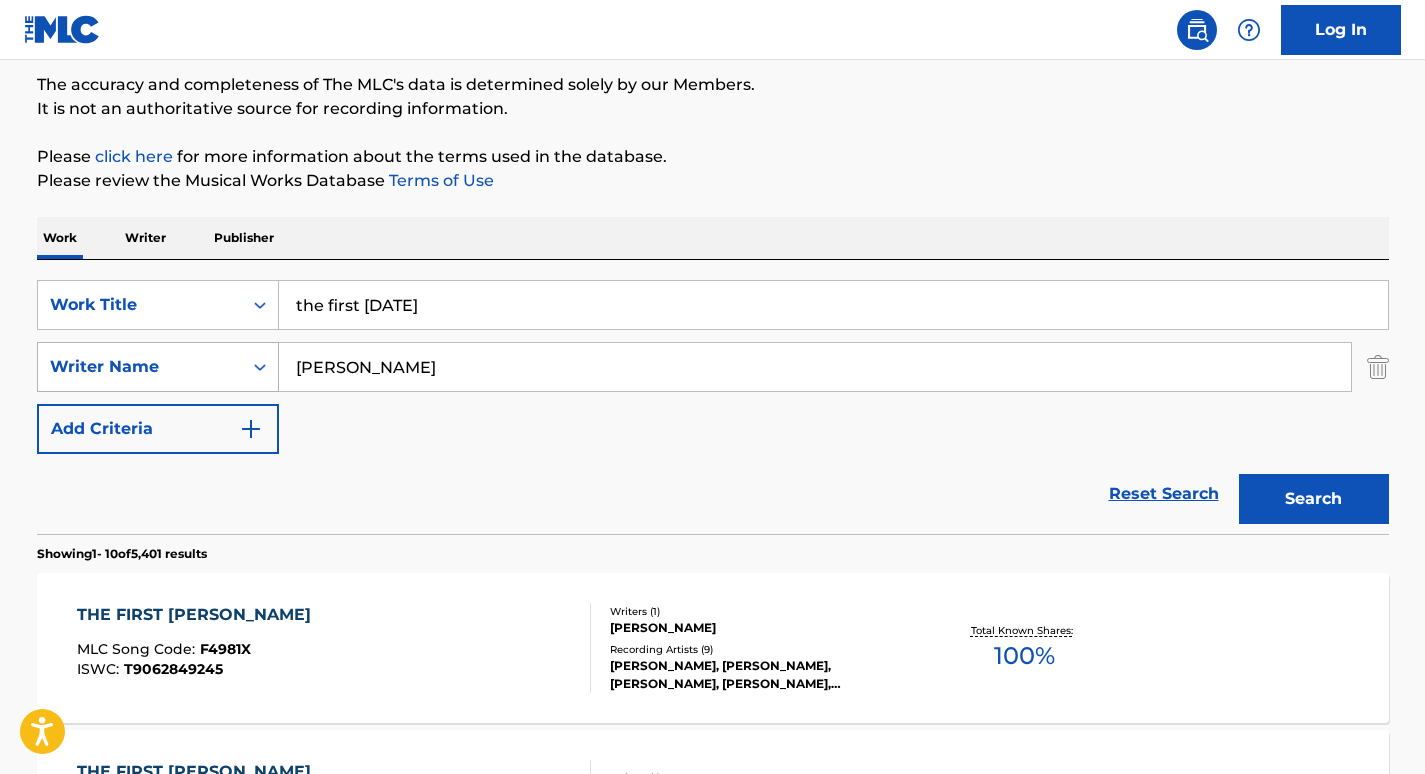drag, startPoint x: 408, startPoint y: 363, endPoint x: 191, endPoint y: 367, distance: 217.03687 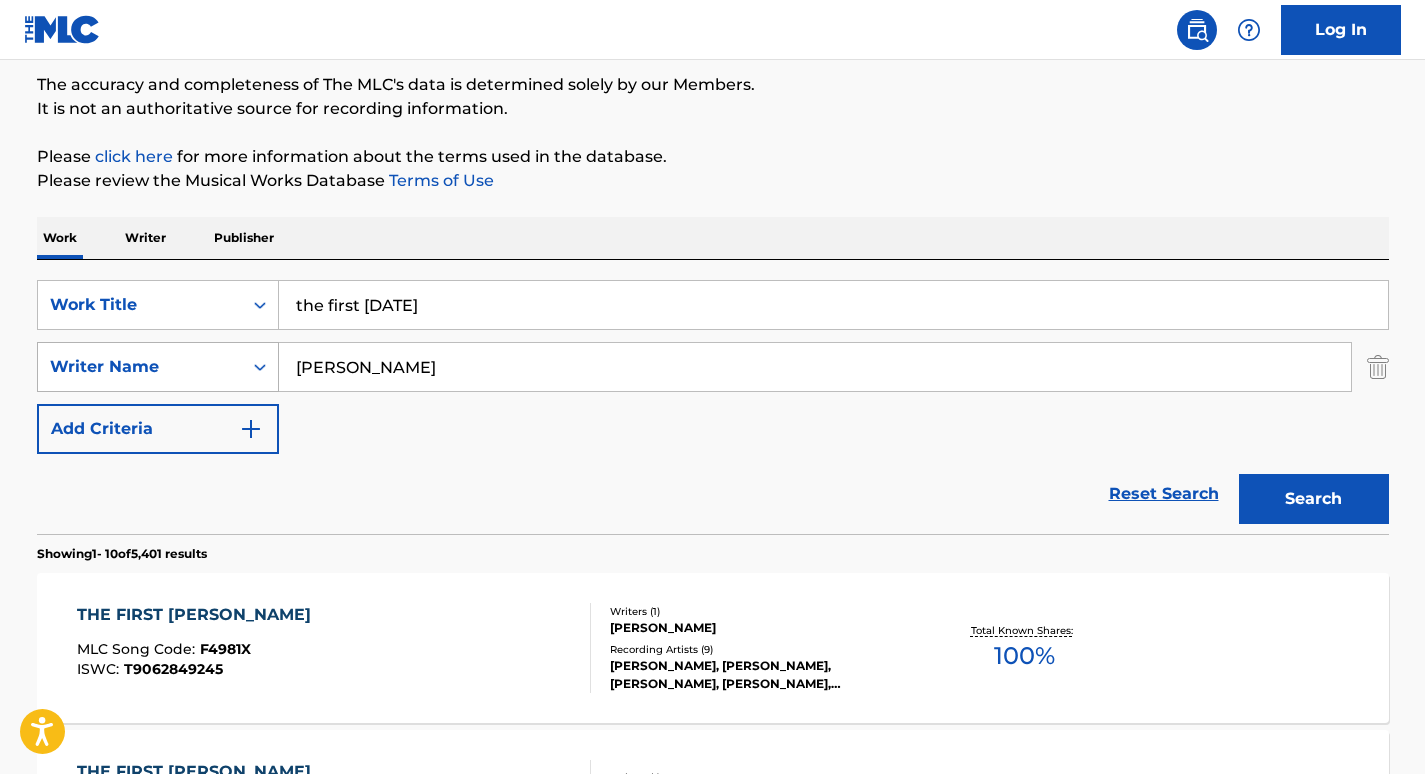 click on "Search" at bounding box center (1314, 499) 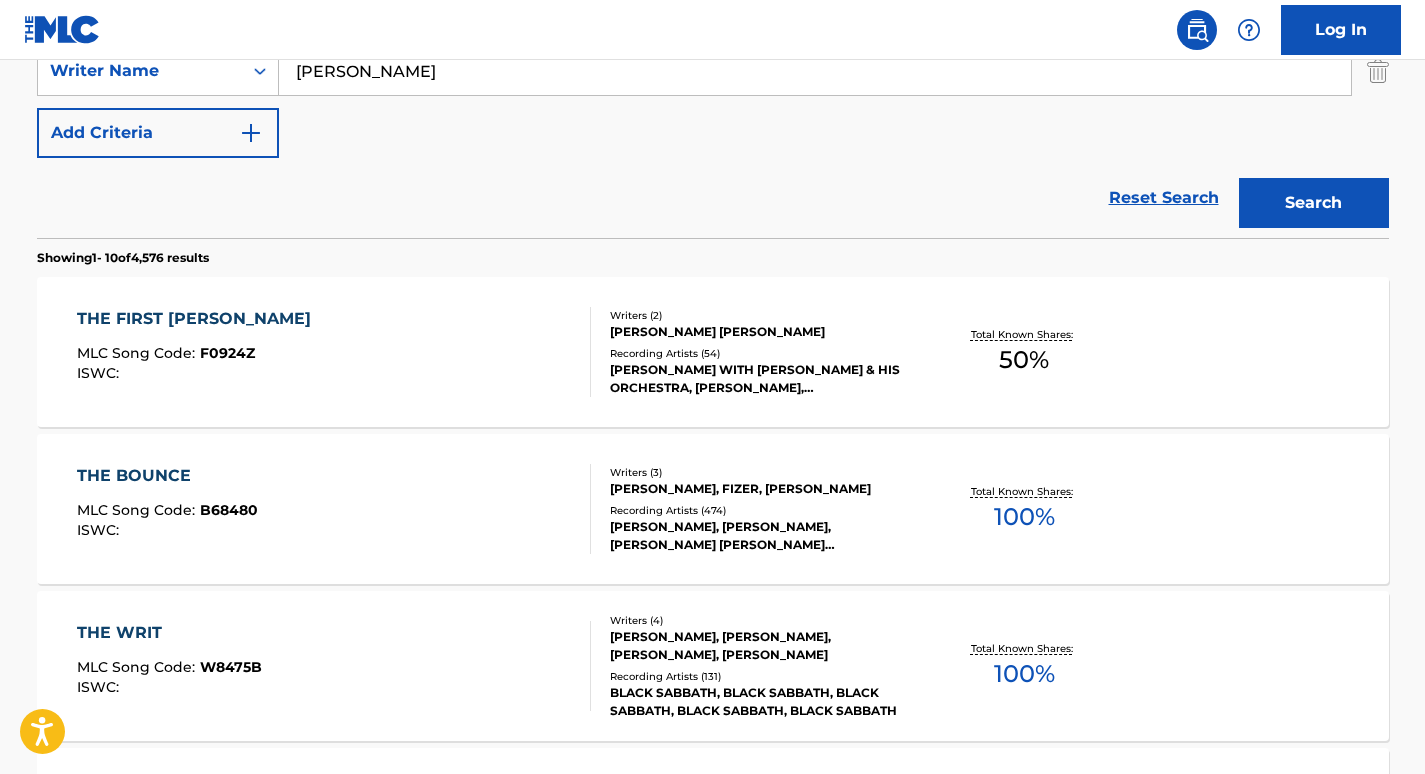 scroll, scrollTop: 442, scrollLeft: 0, axis: vertical 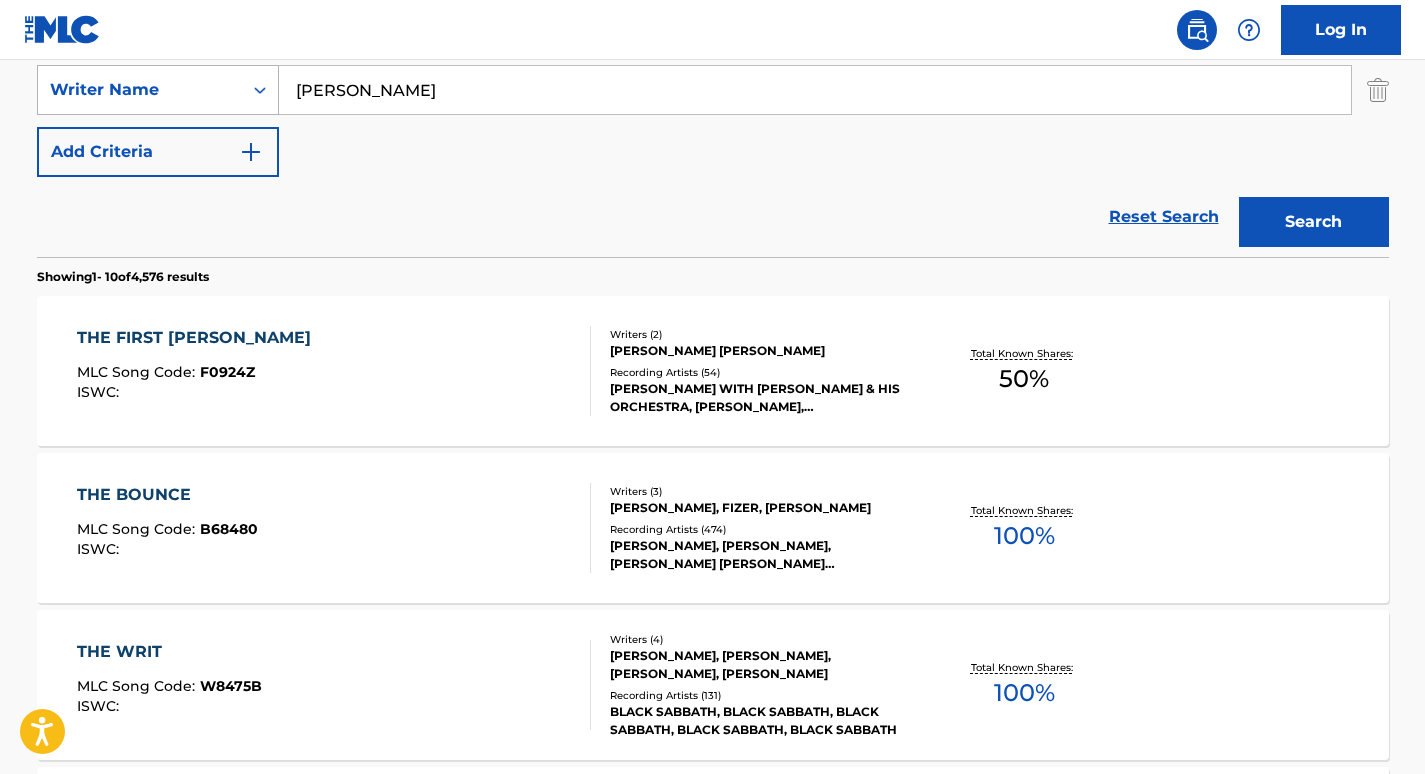 drag, startPoint x: 383, startPoint y: 88, endPoint x: 152, endPoint y: 82, distance: 231.07791 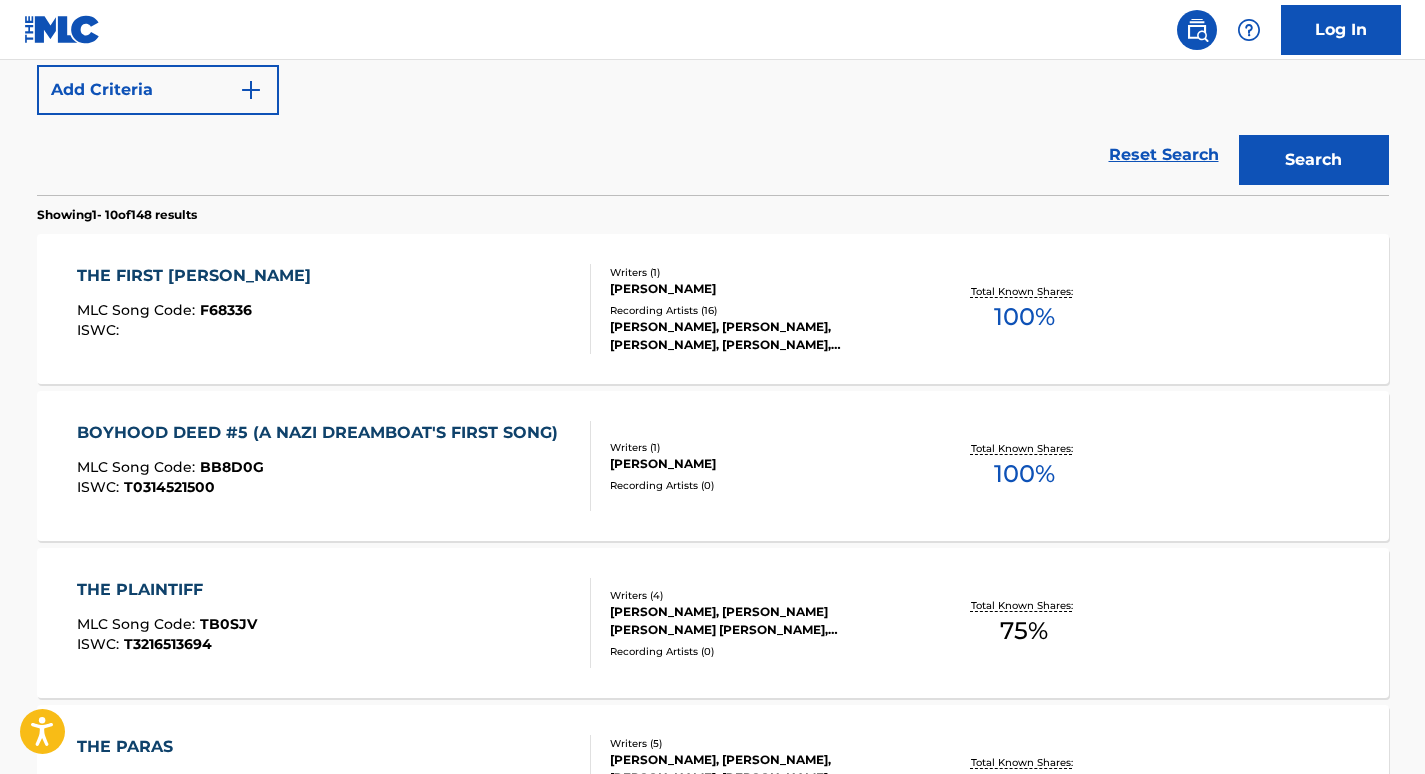 scroll, scrollTop: 505, scrollLeft: 0, axis: vertical 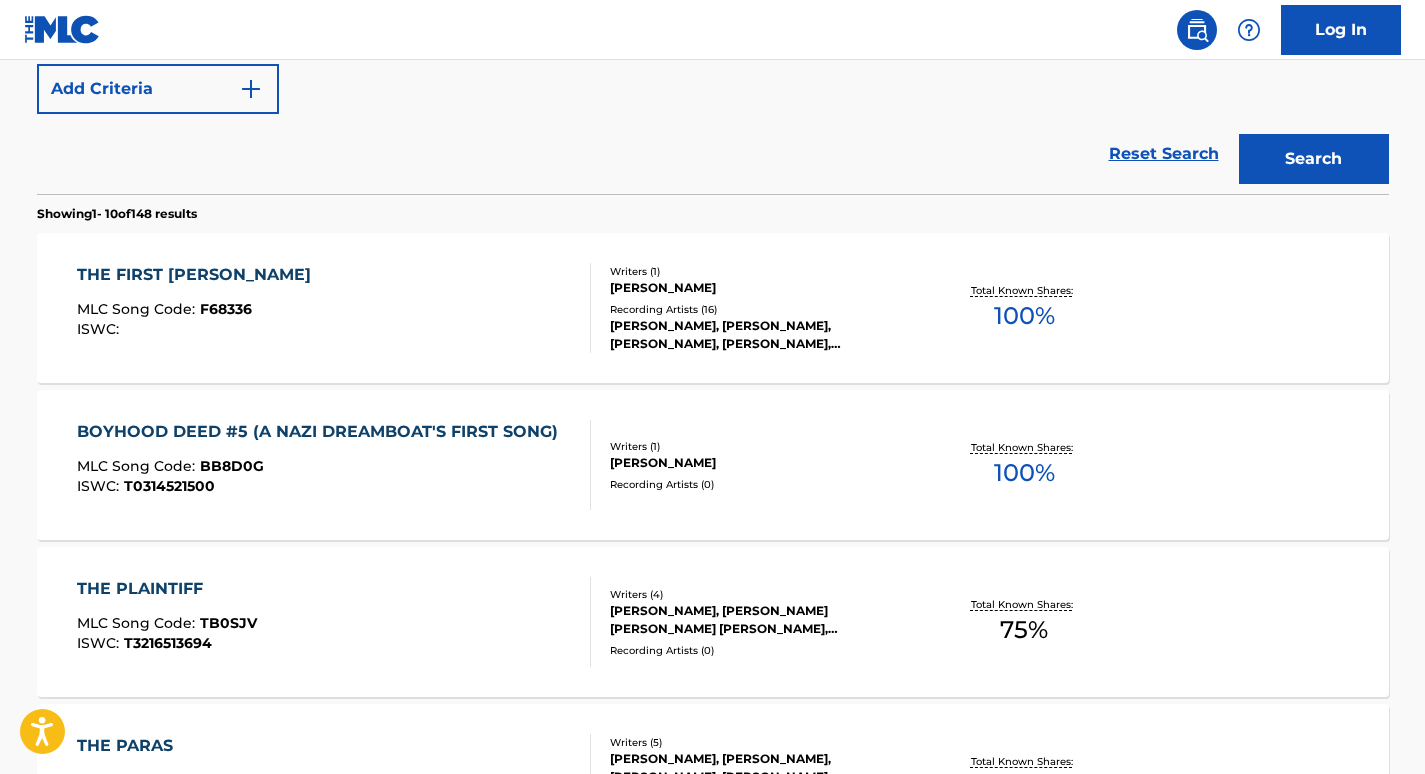 click on "THE FIRST [PERSON_NAME]" at bounding box center [199, 275] 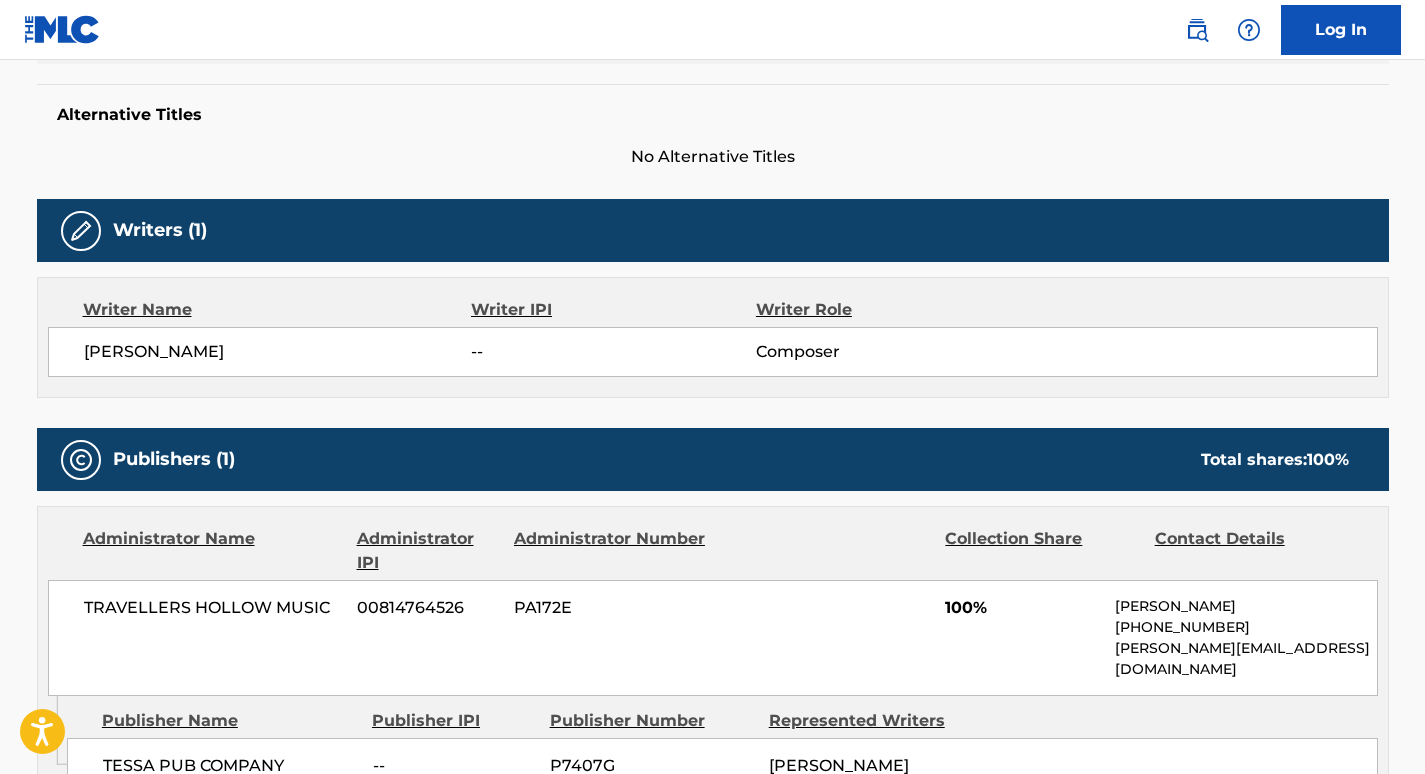 scroll, scrollTop: 0, scrollLeft: 0, axis: both 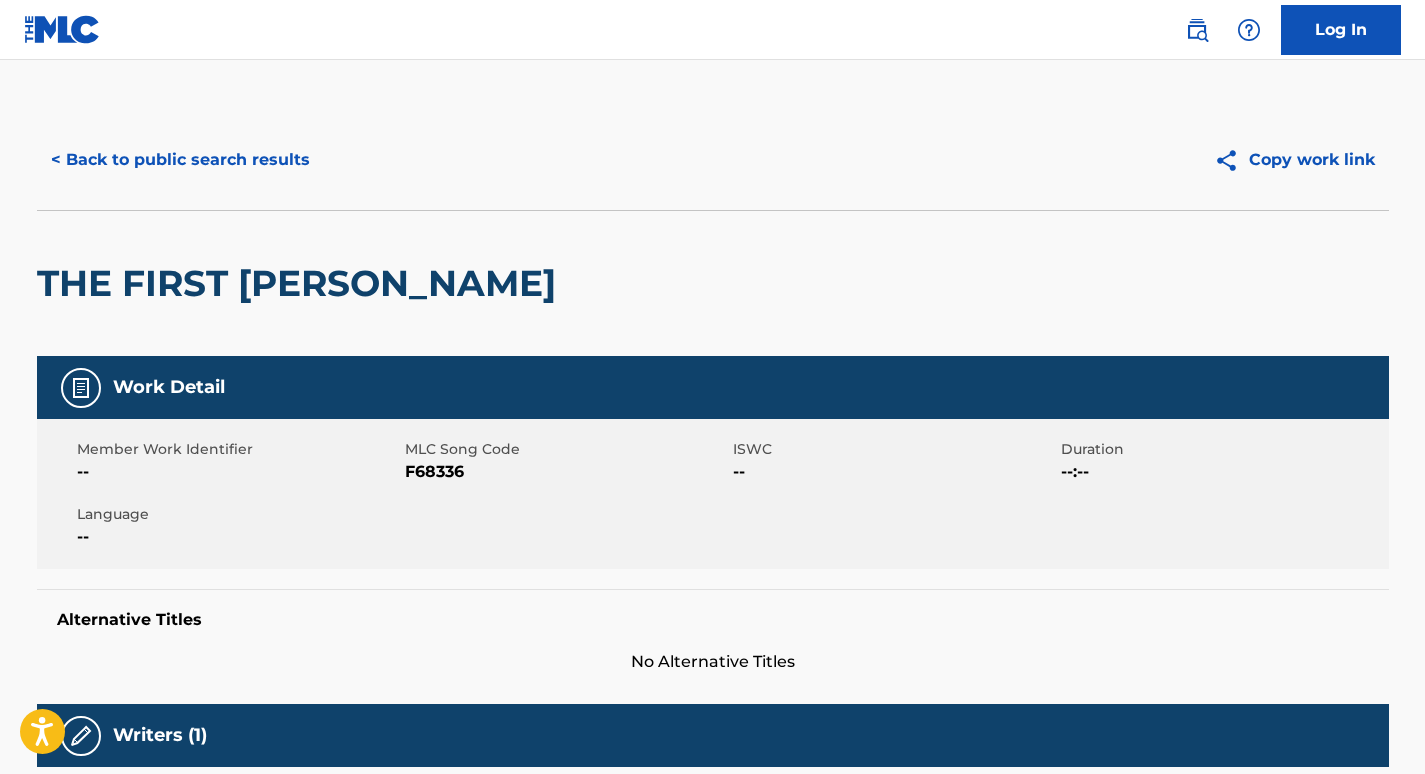 click on "F68336" at bounding box center (566, 472) 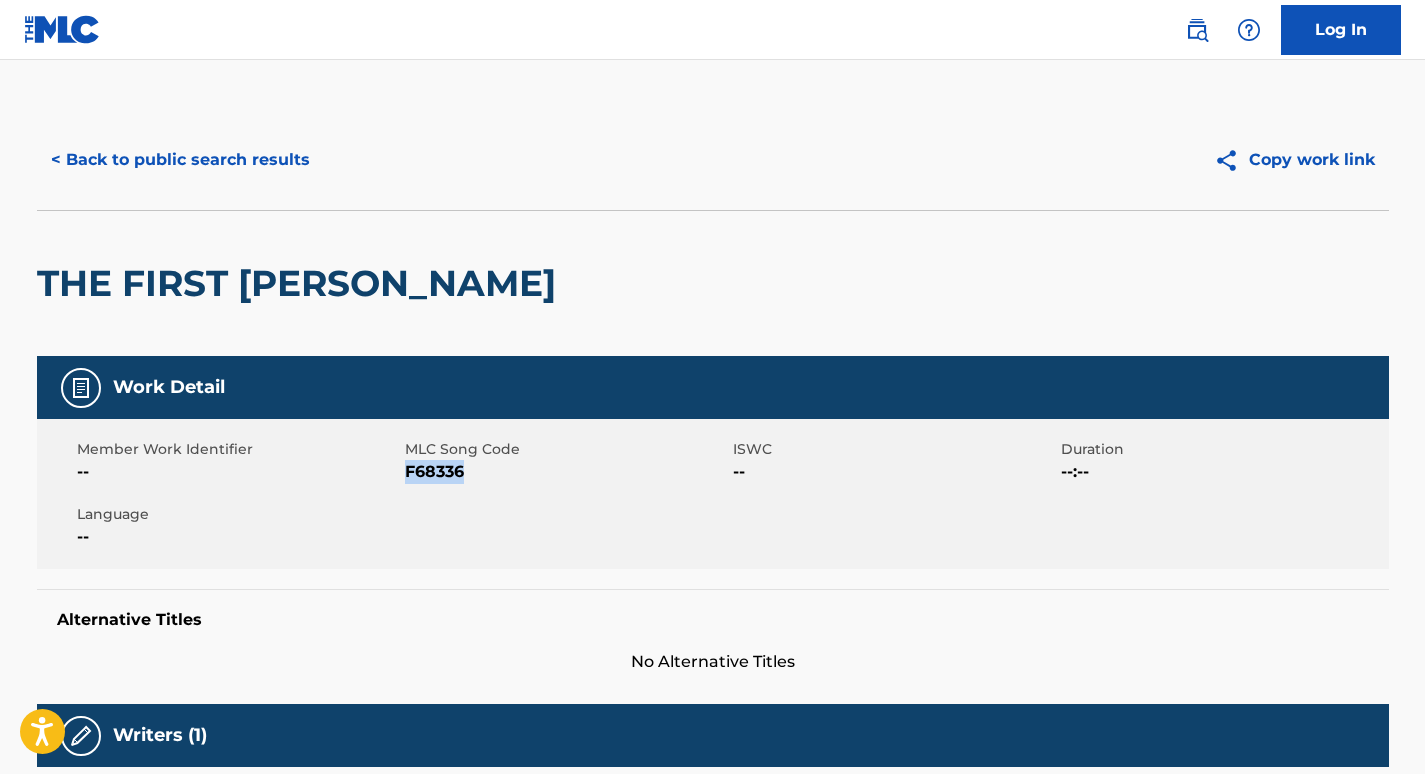 copy on "F68336" 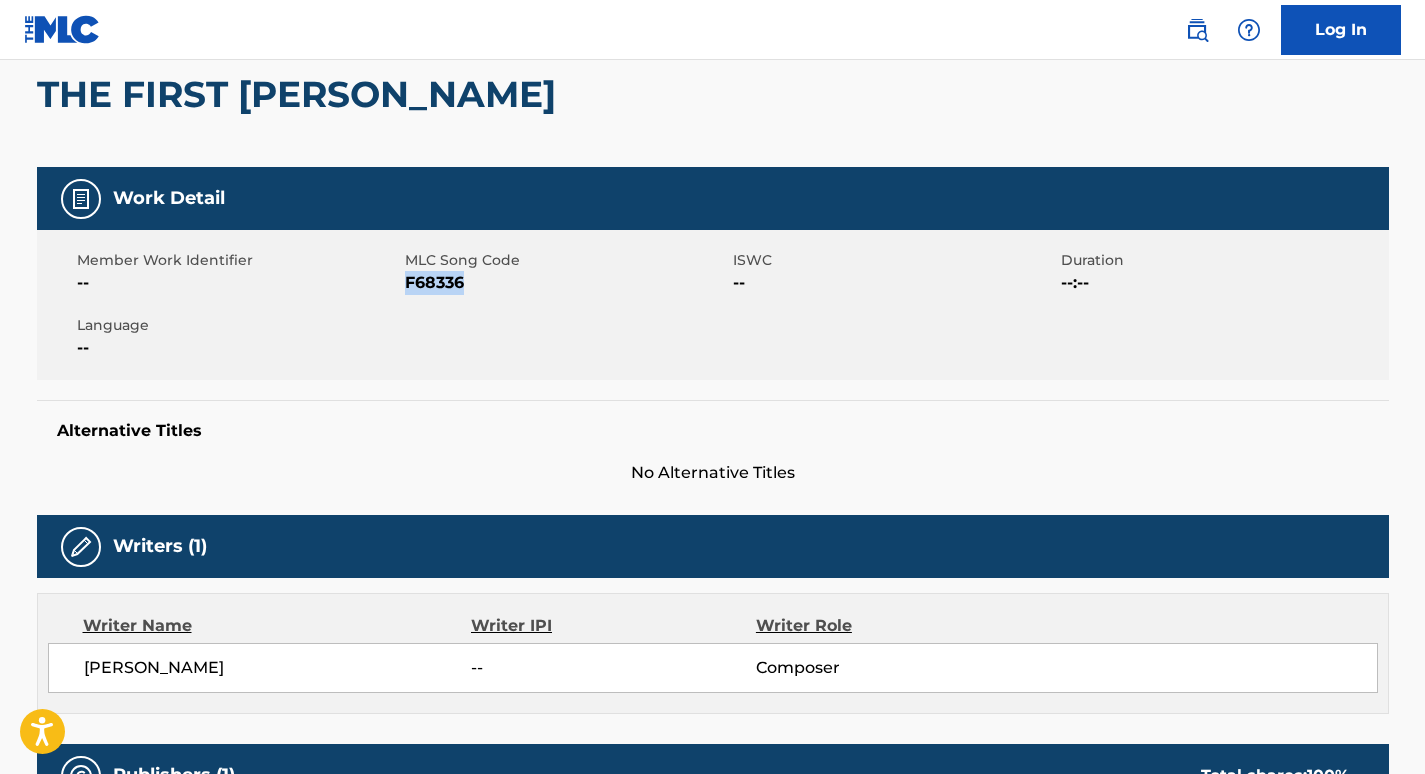scroll, scrollTop: 0, scrollLeft: 0, axis: both 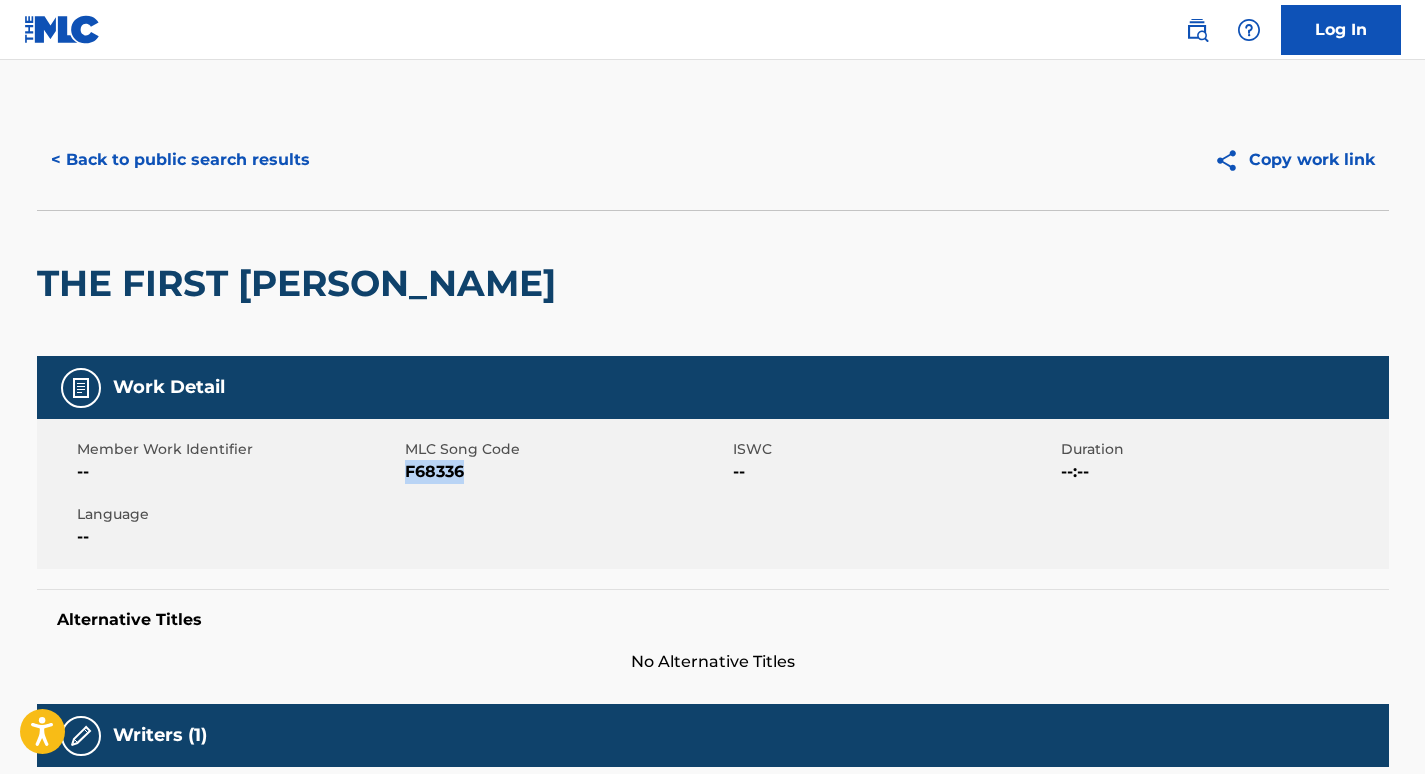 click on "< Back to public search results" at bounding box center (180, 160) 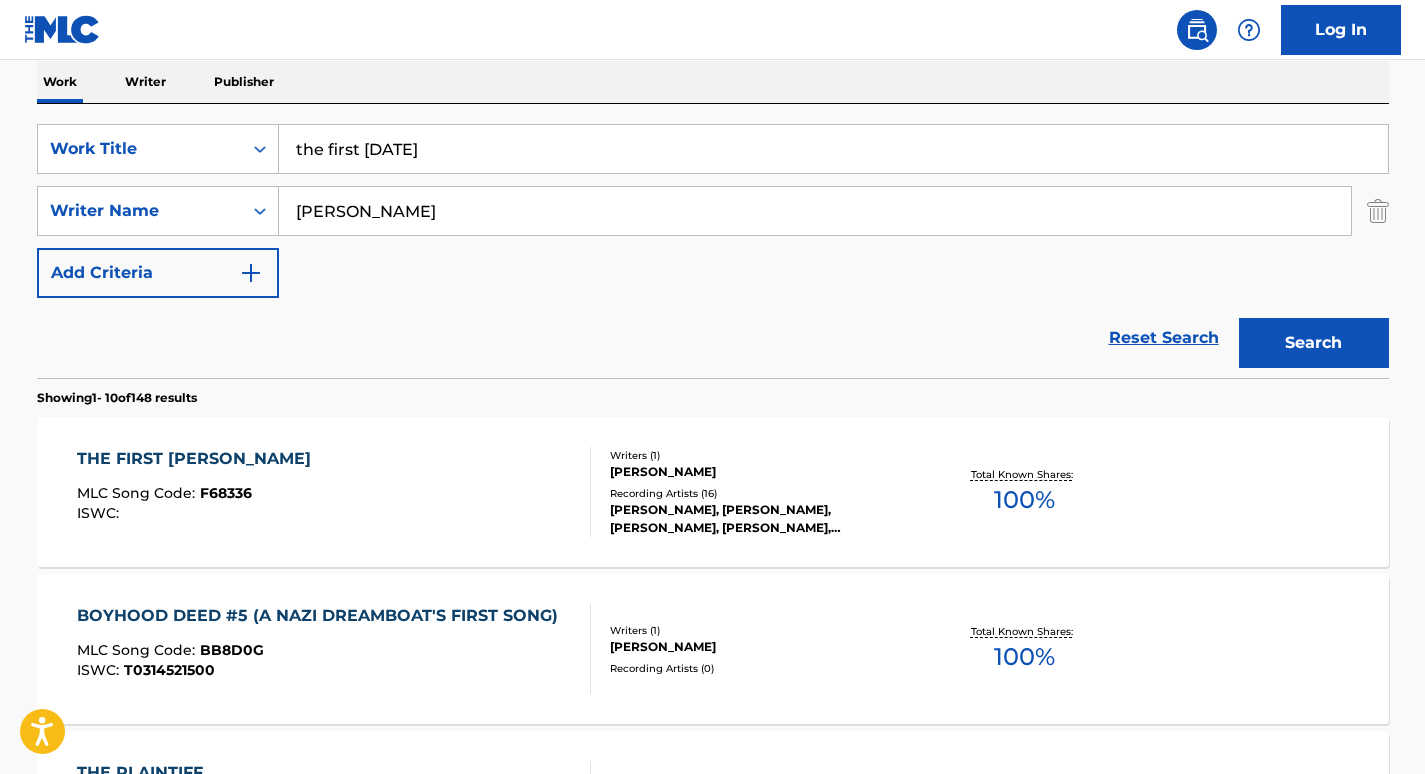 scroll, scrollTop: 289, scrollLeft: 0, axis: vertical 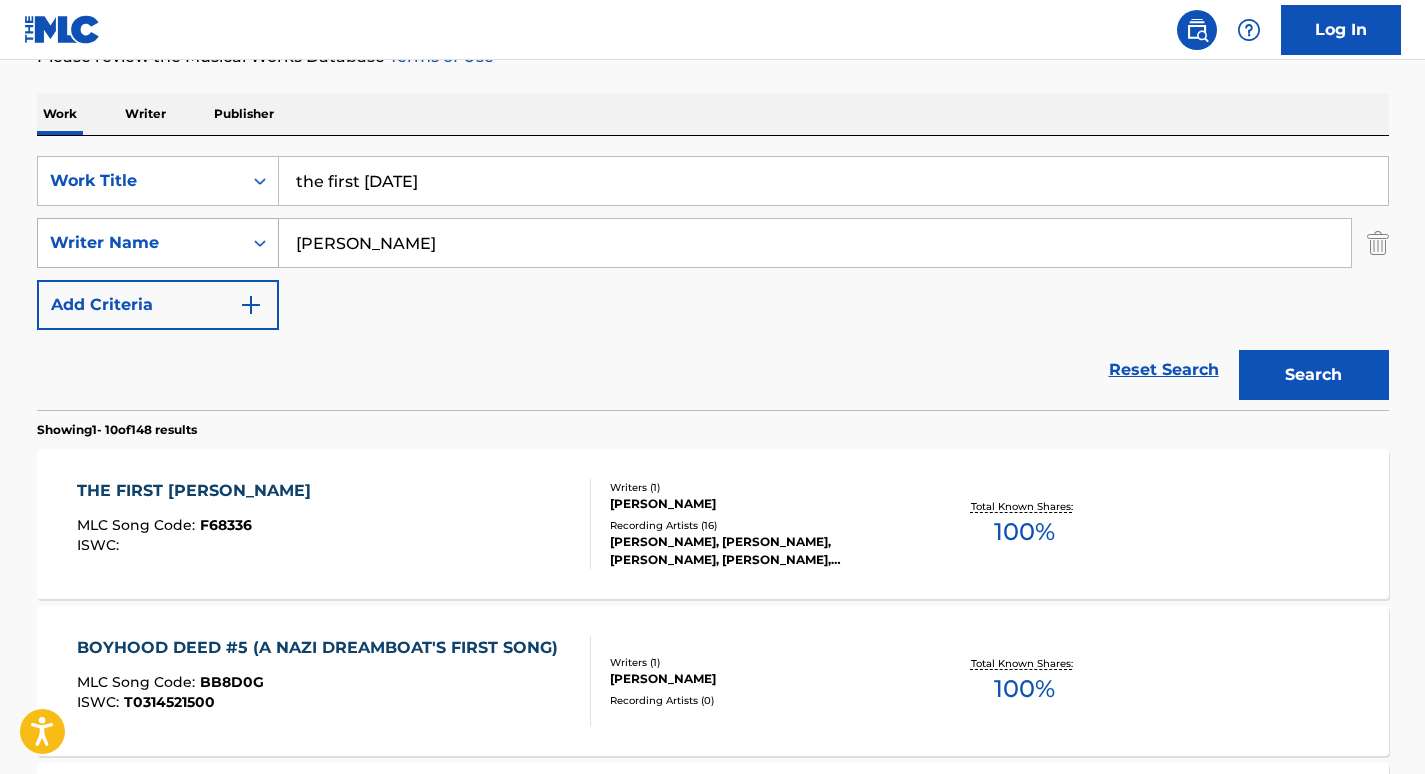 drag, startPoint x: 381, startPoint y: 247, endPoint x: 114, endPoint y: 223, distance: 268.07648 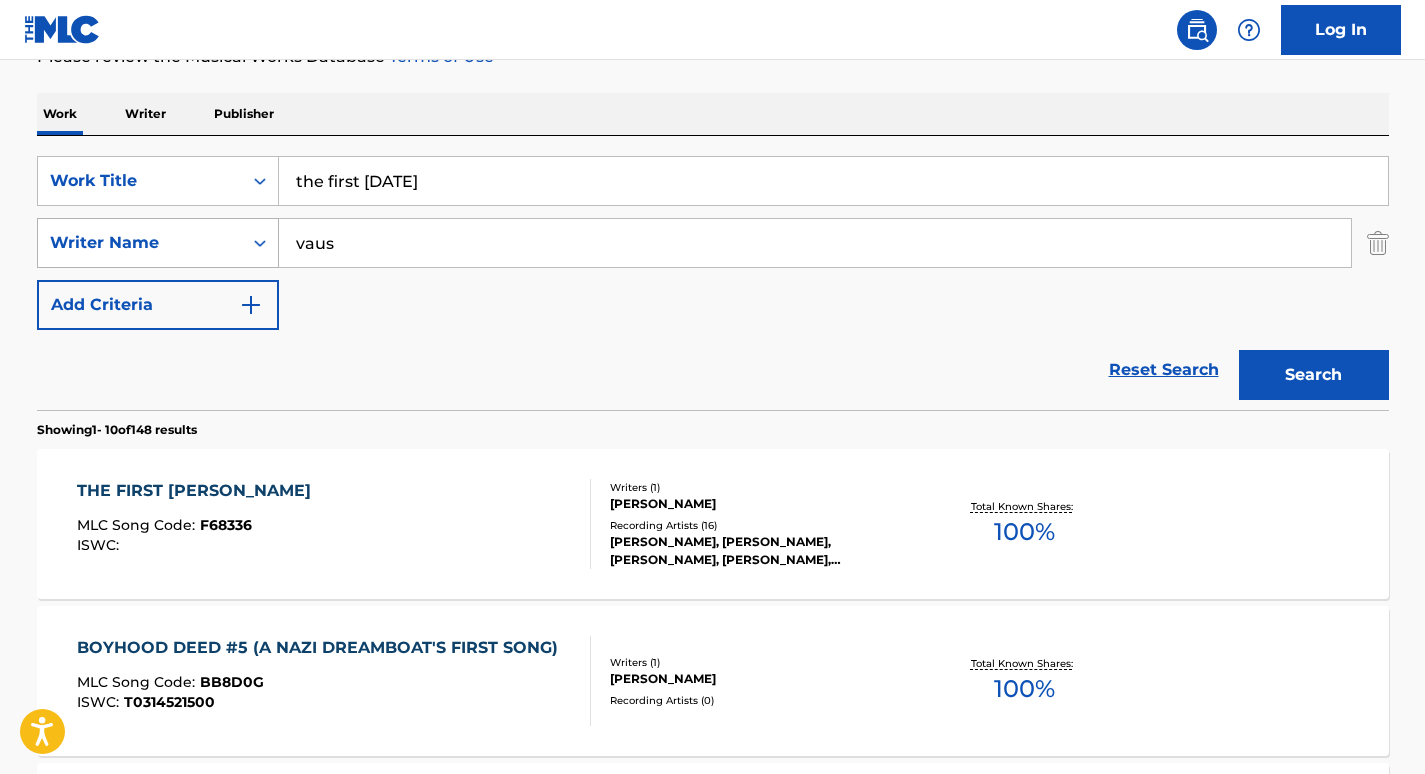 click on "Search" at bounding box center (1314, 375) 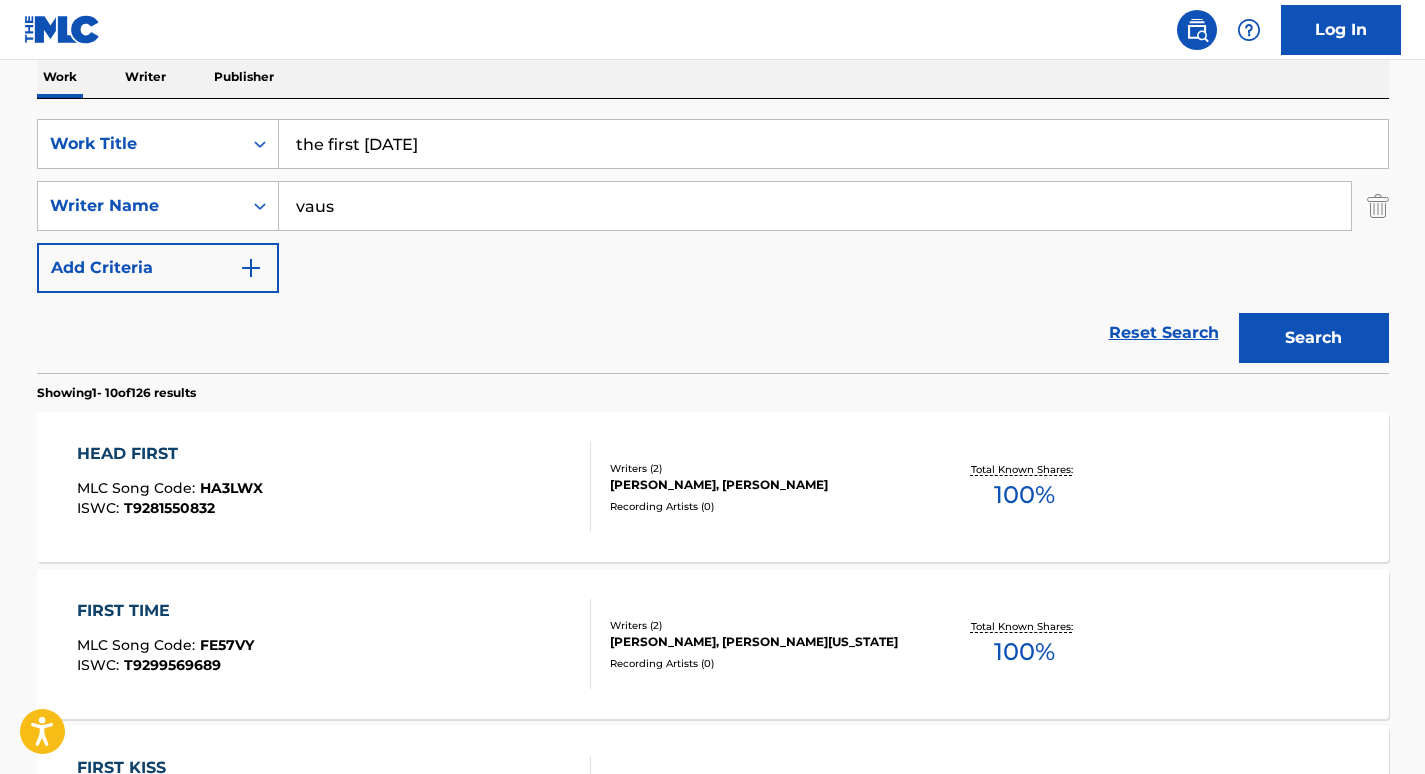 scroll, scrollTop: 327, scrollLeft: 0, axis: vertical 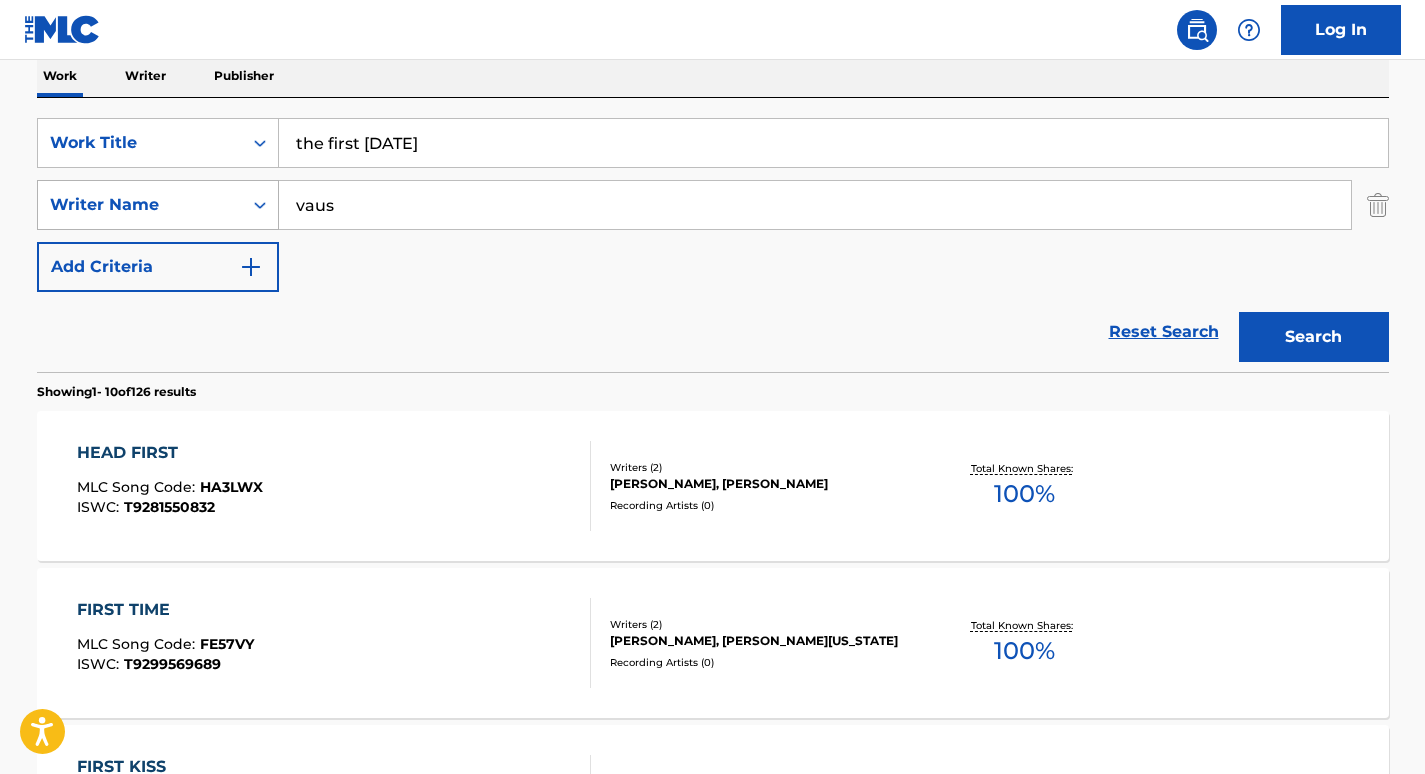 drag, startPoint x: 344, startPoint y: 209, endPoint x: 143, endPoint y: 197, distance: 201.3579 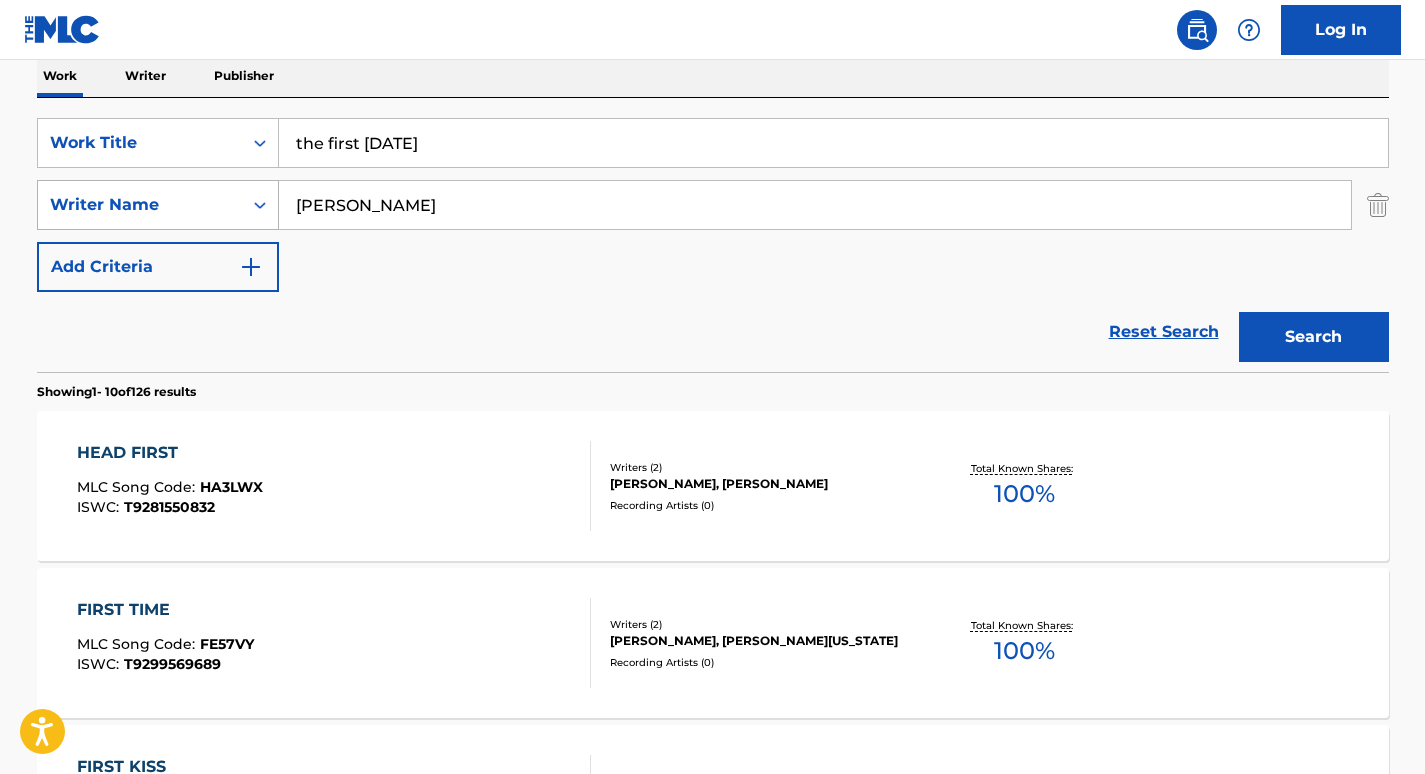click on "Search" at bounding box center [1314, 337] 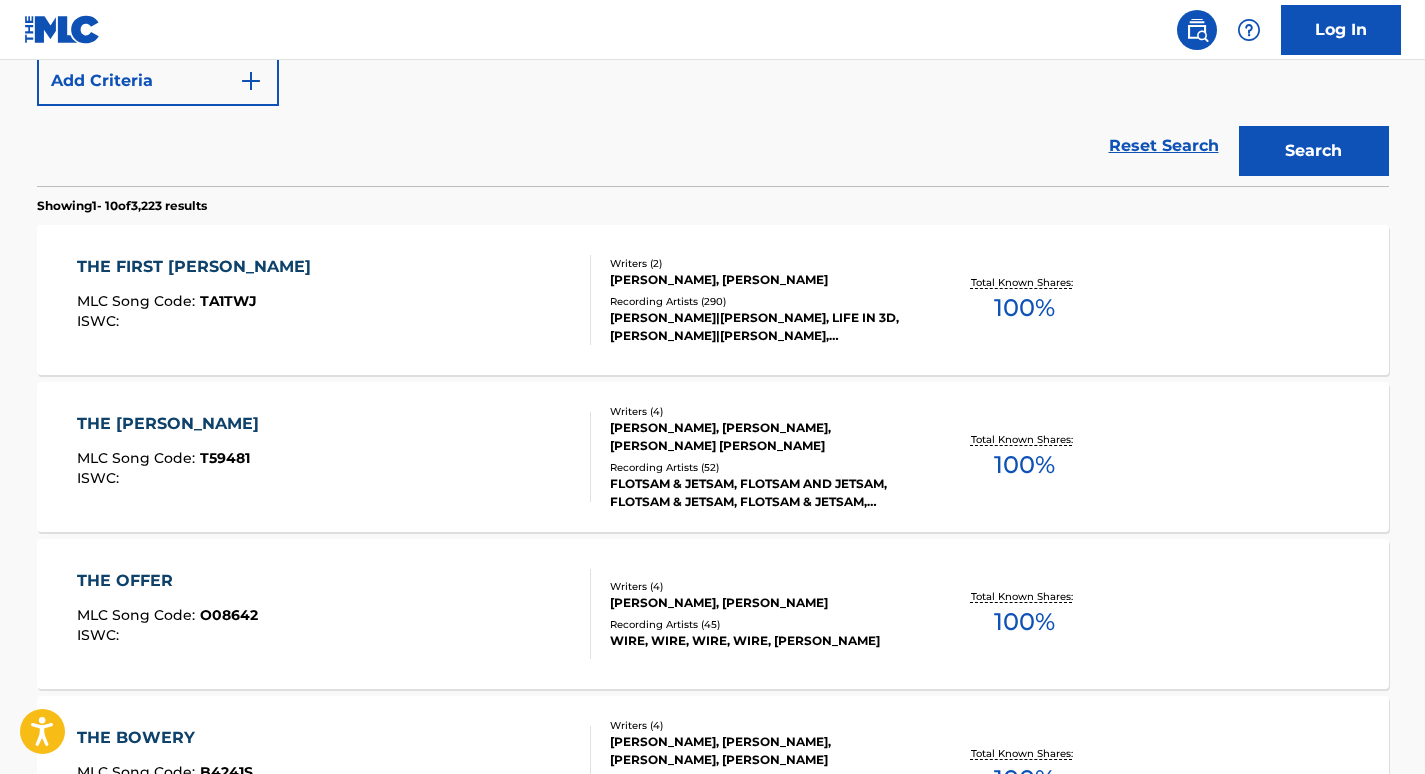 scroll, scrollTop: 514, scrollLeft: 0, axis: vertical 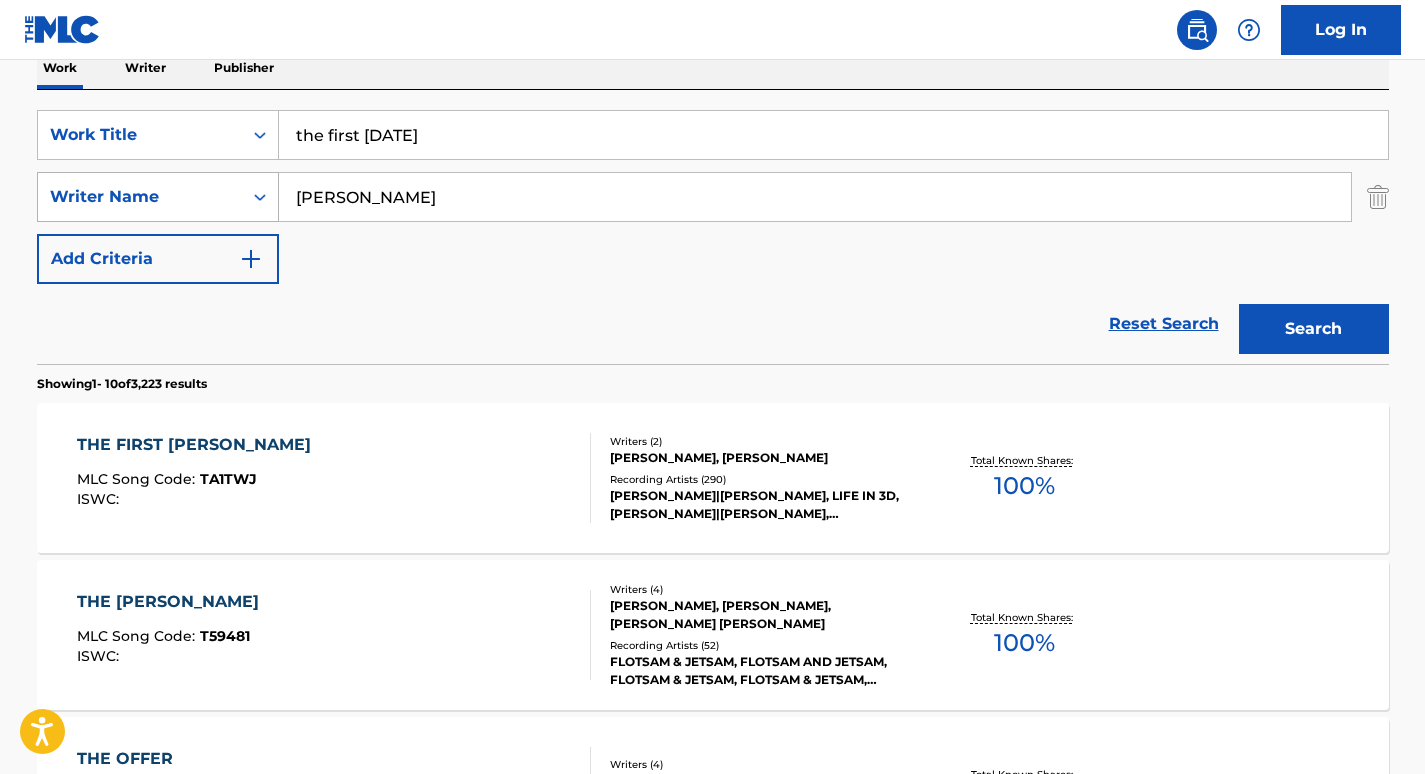 drag, startPoint x: 409, startPoint y: 204, endPoint x: 233, endPoint y: 196, distance: 176.18172 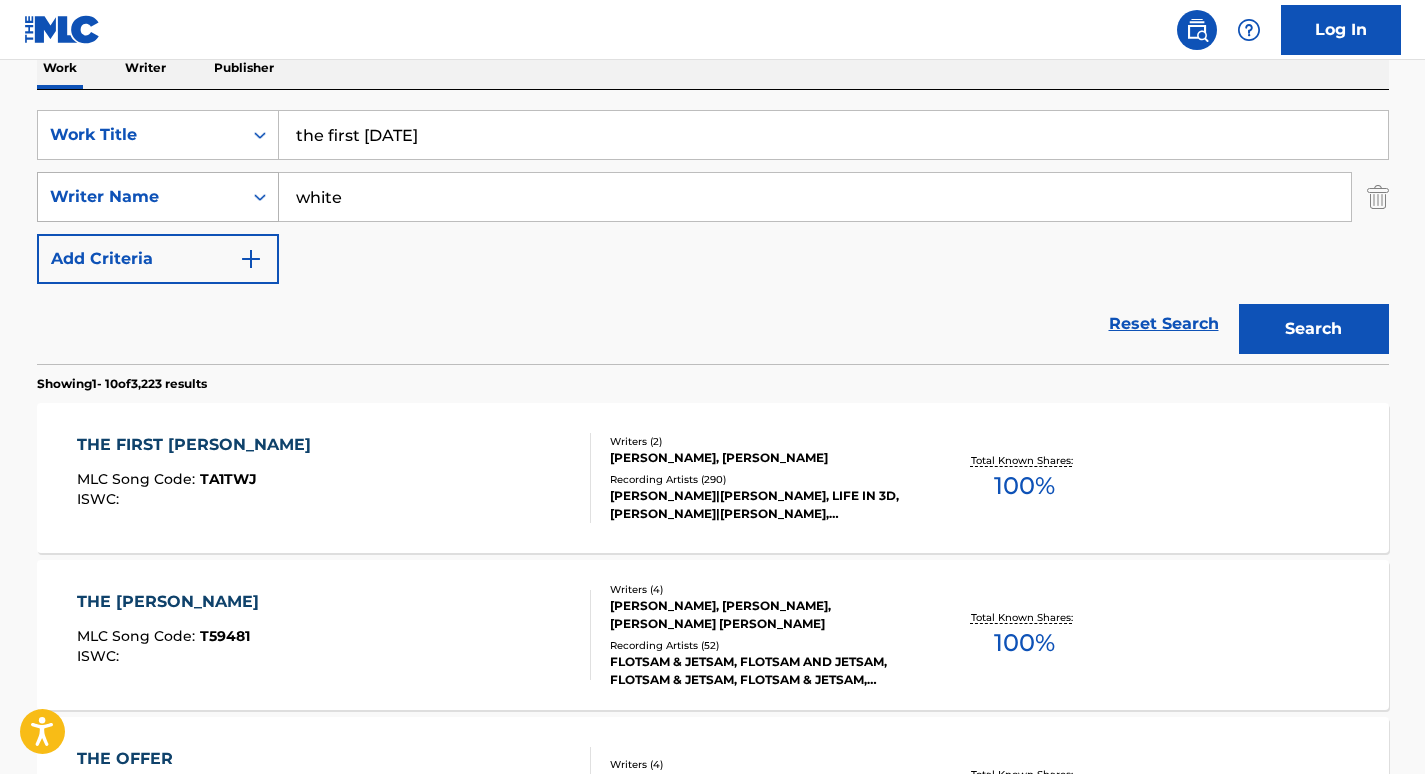 type on "white" 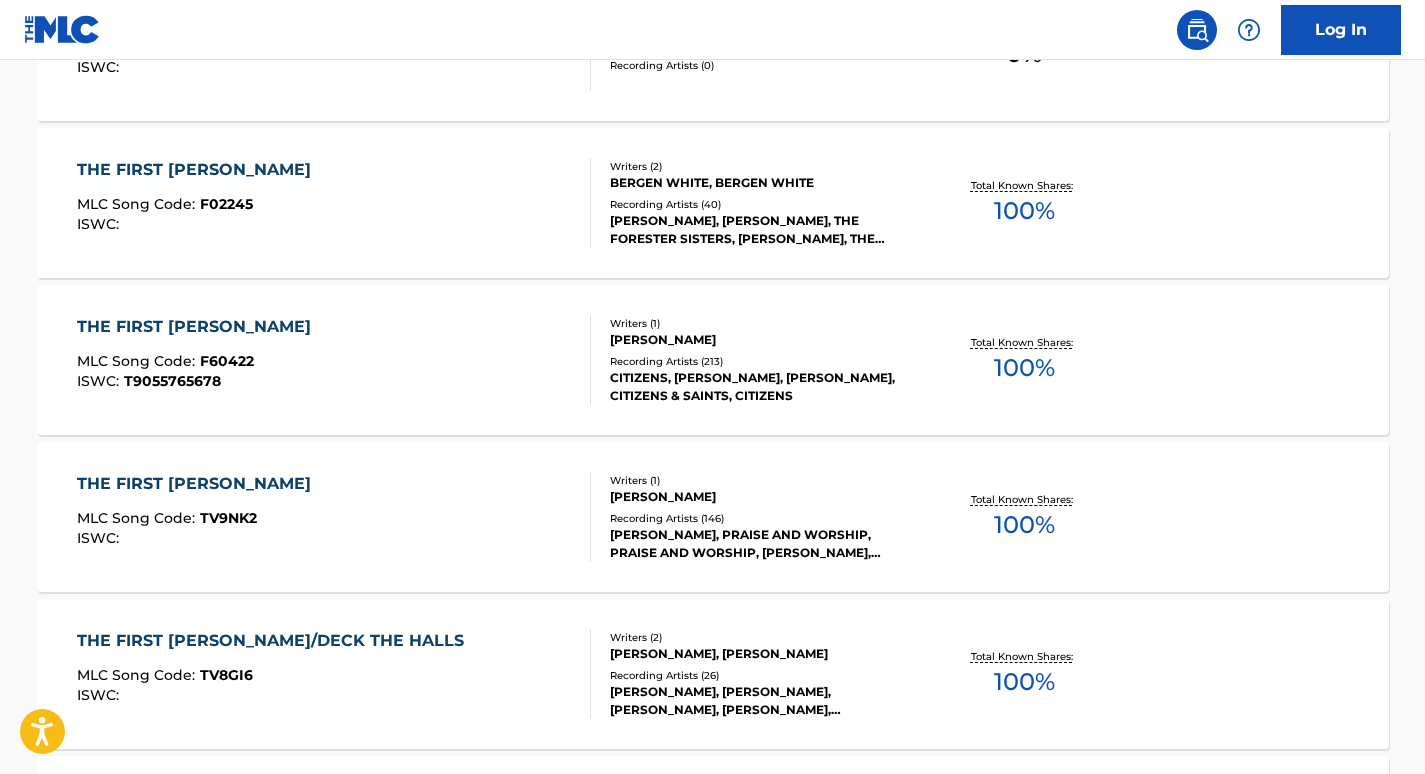 scroll, scrollTop: 1078, scrollLeft: 0, axis: vertical 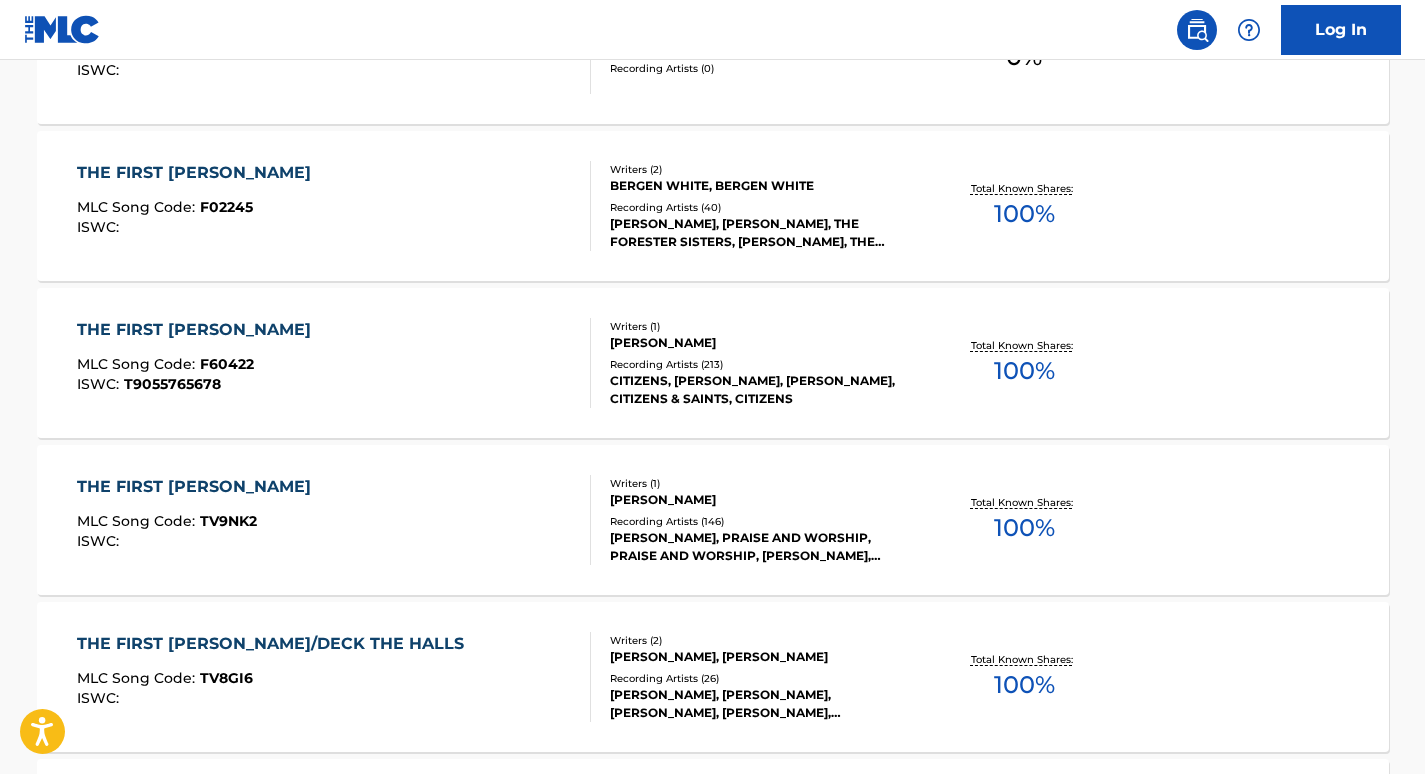 click on "THE FIRST [PERSON_NAME]" at bounding box center (199, 173) 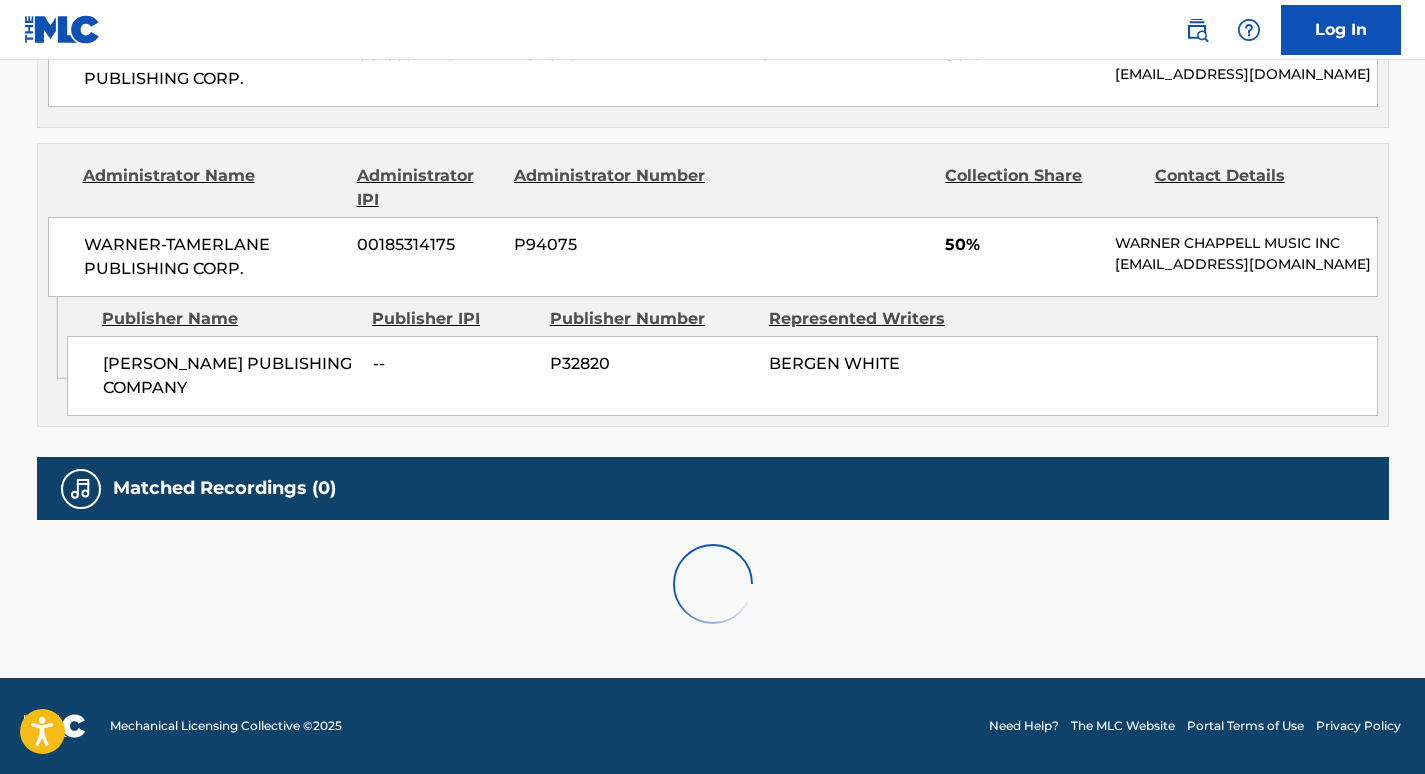 scroll, scrollTop: 0, scrollLeft: 0, axis: both 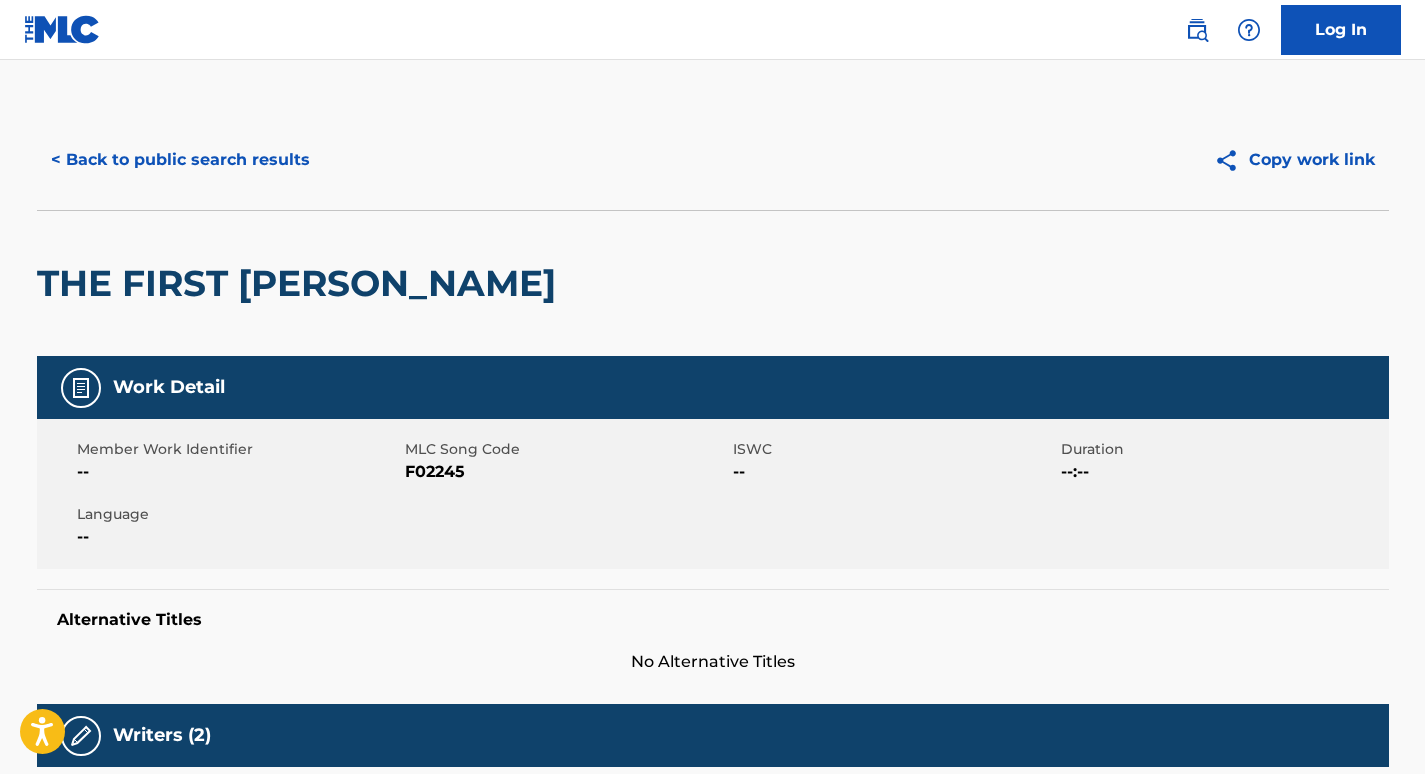 click on "F02245" at bounding box center (566, 472) 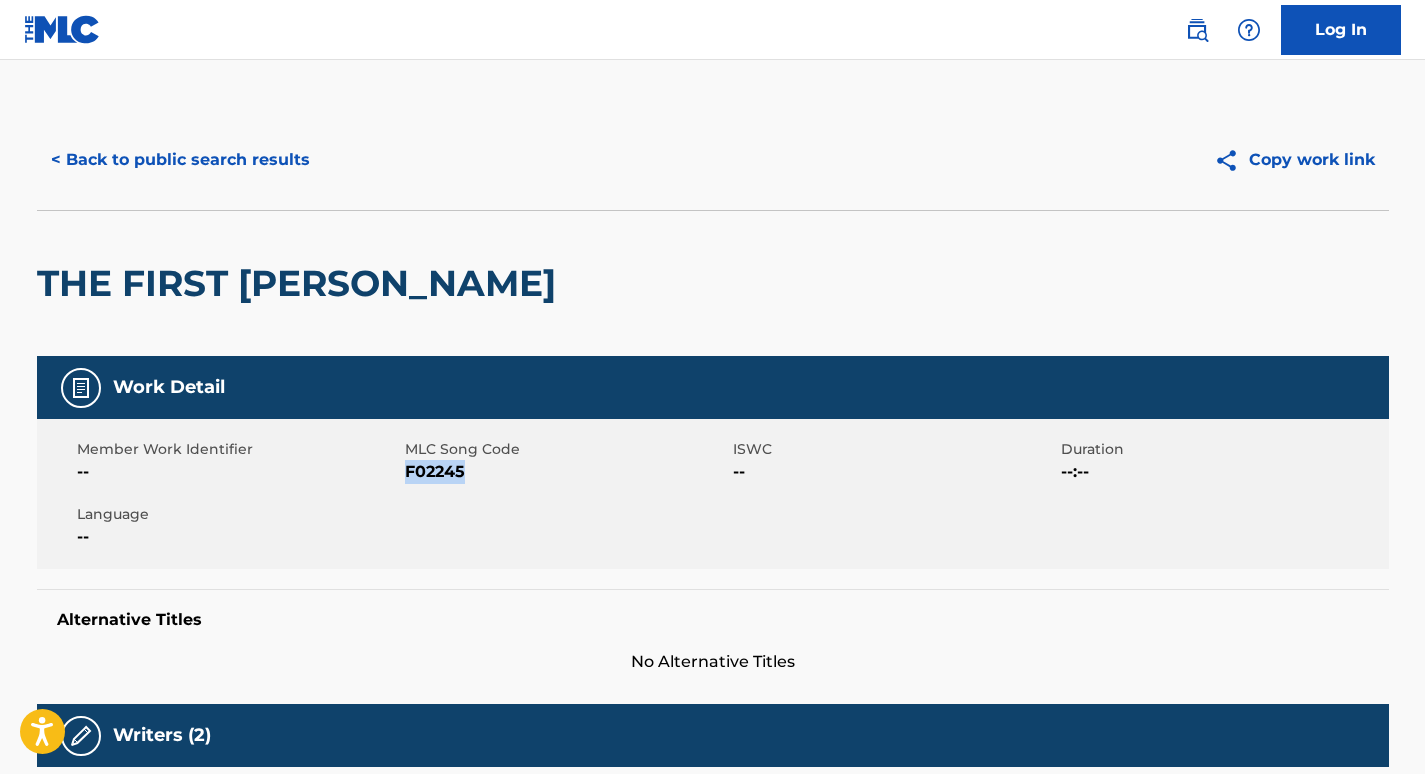 click on "F02245" at bounding box center [566, 472] 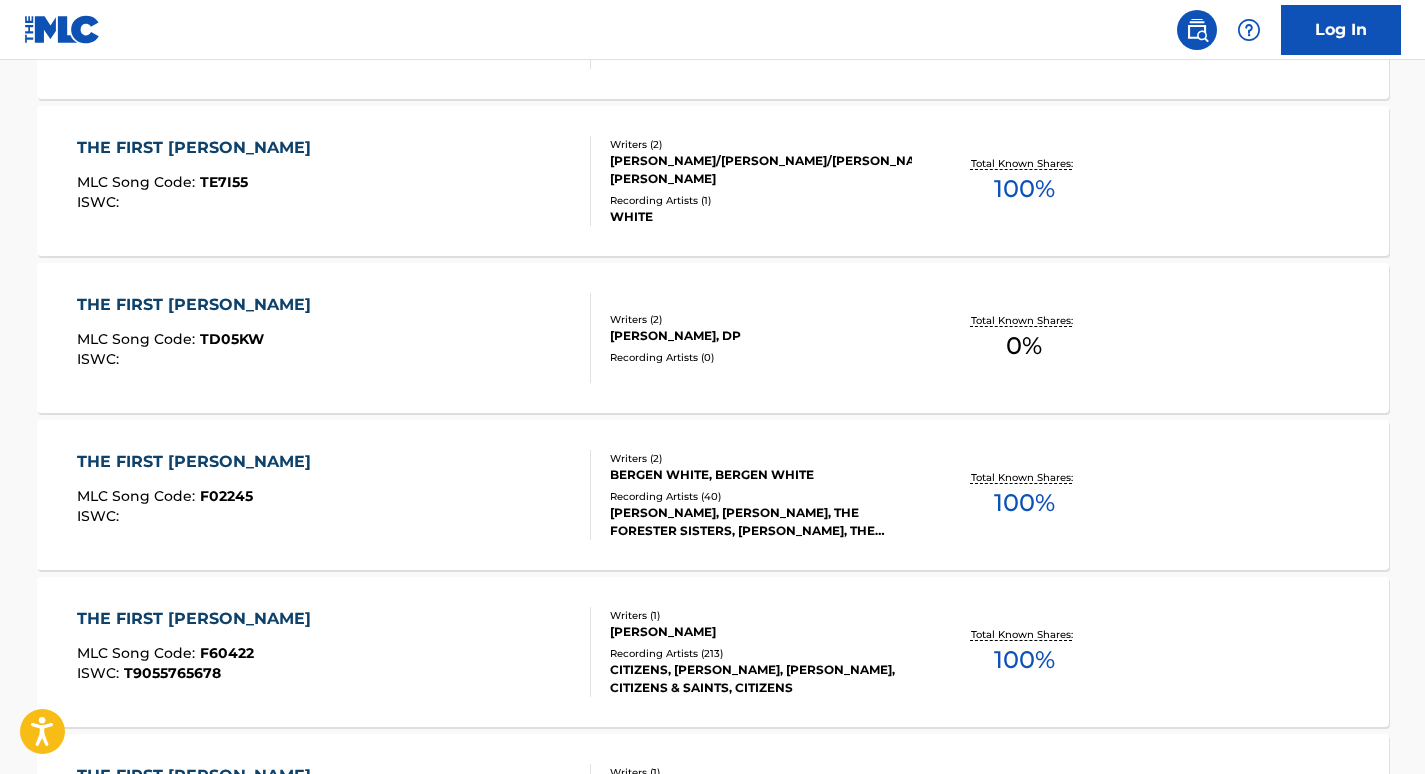 scroll, scrollTop: 0, scrollLeft: 0, axis: both 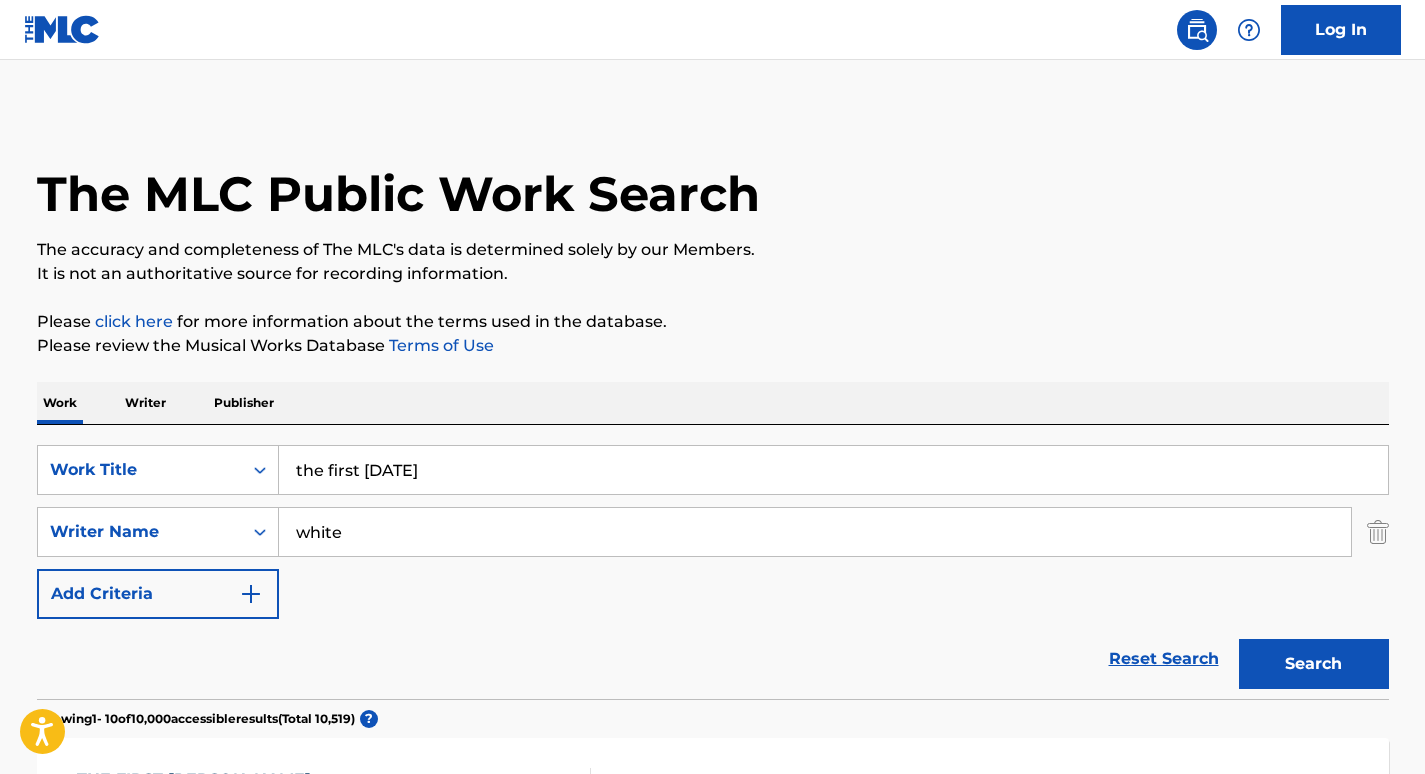 drag, startPoint x: 361, startPoint y: 531, endPoint x: 311, endPoint y: 529, distance: 50.039986 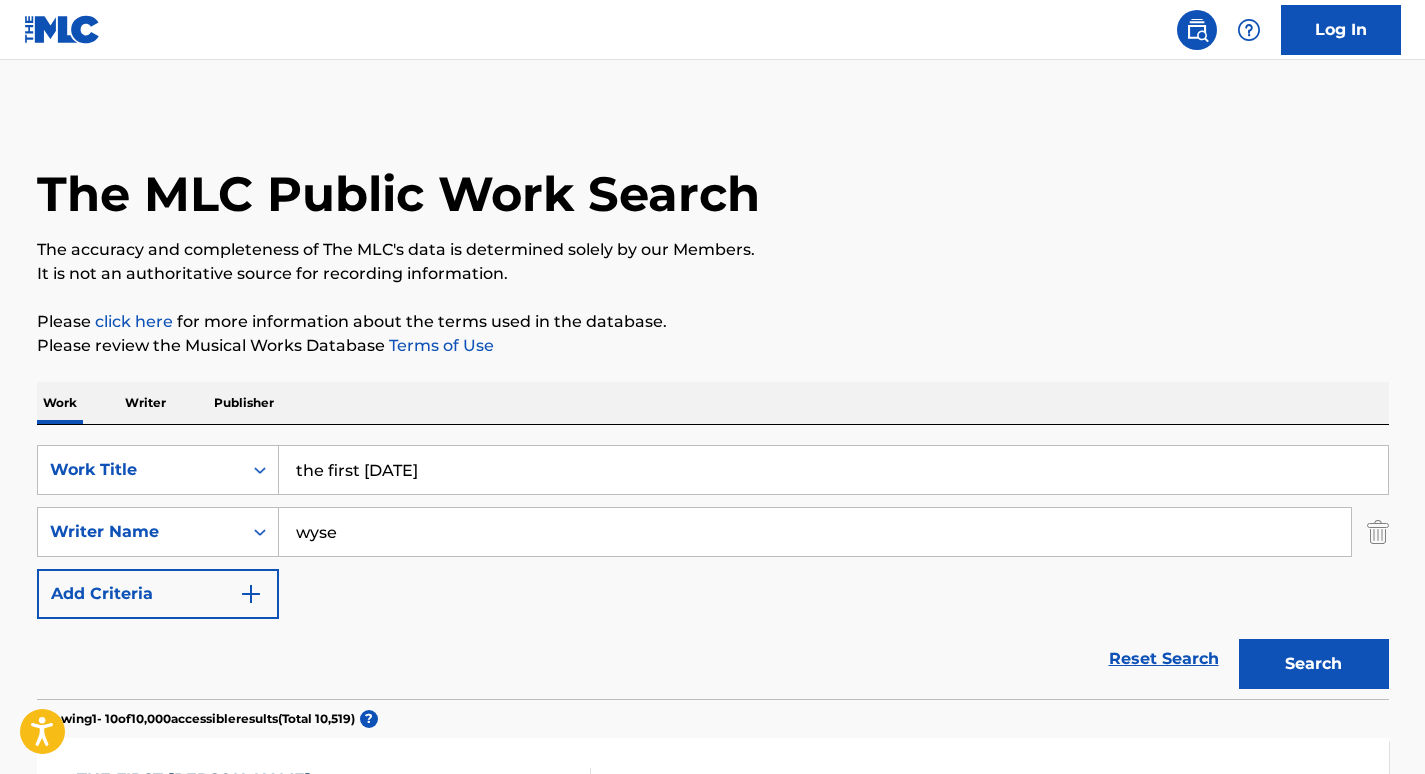 type on "wyse" 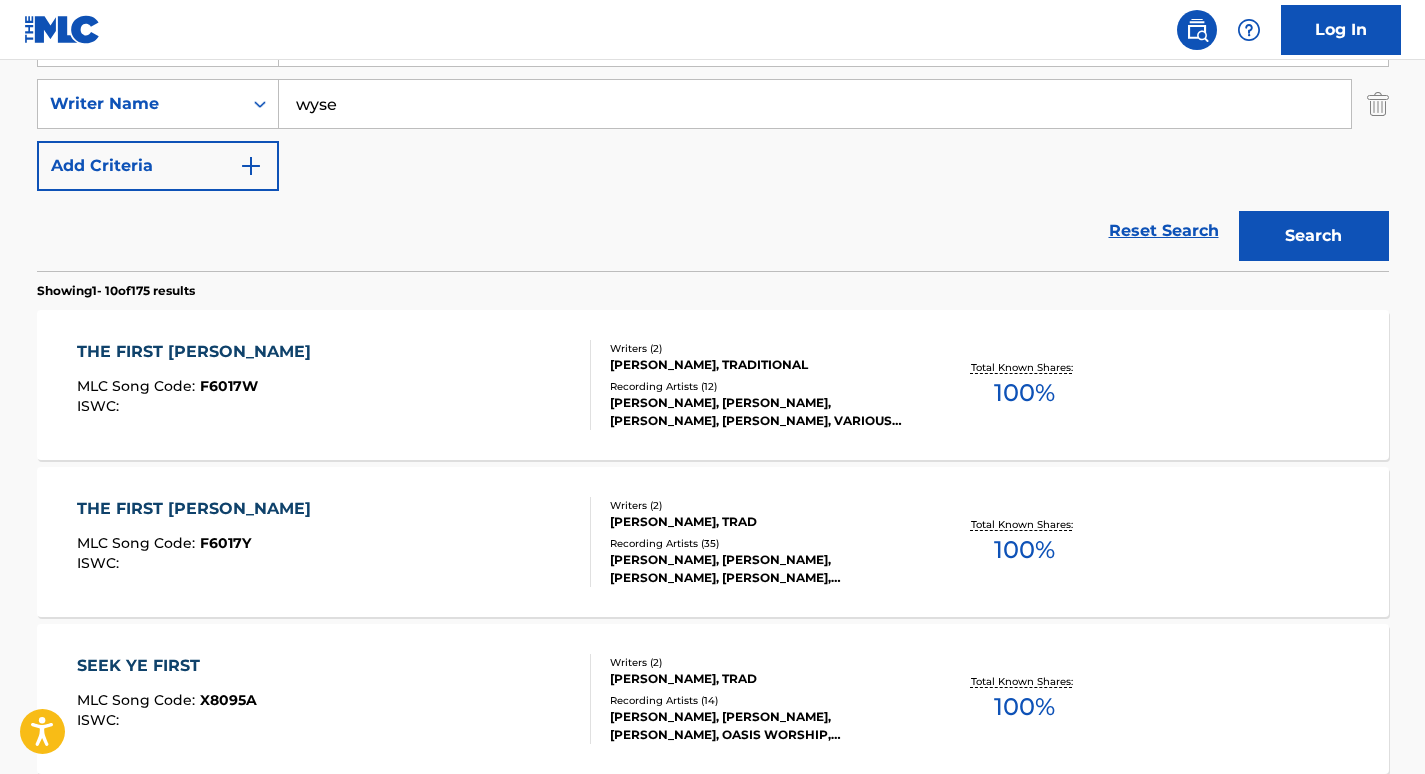 scroll, scrollTop: 436, scrollLeft: 0, axis: vertical 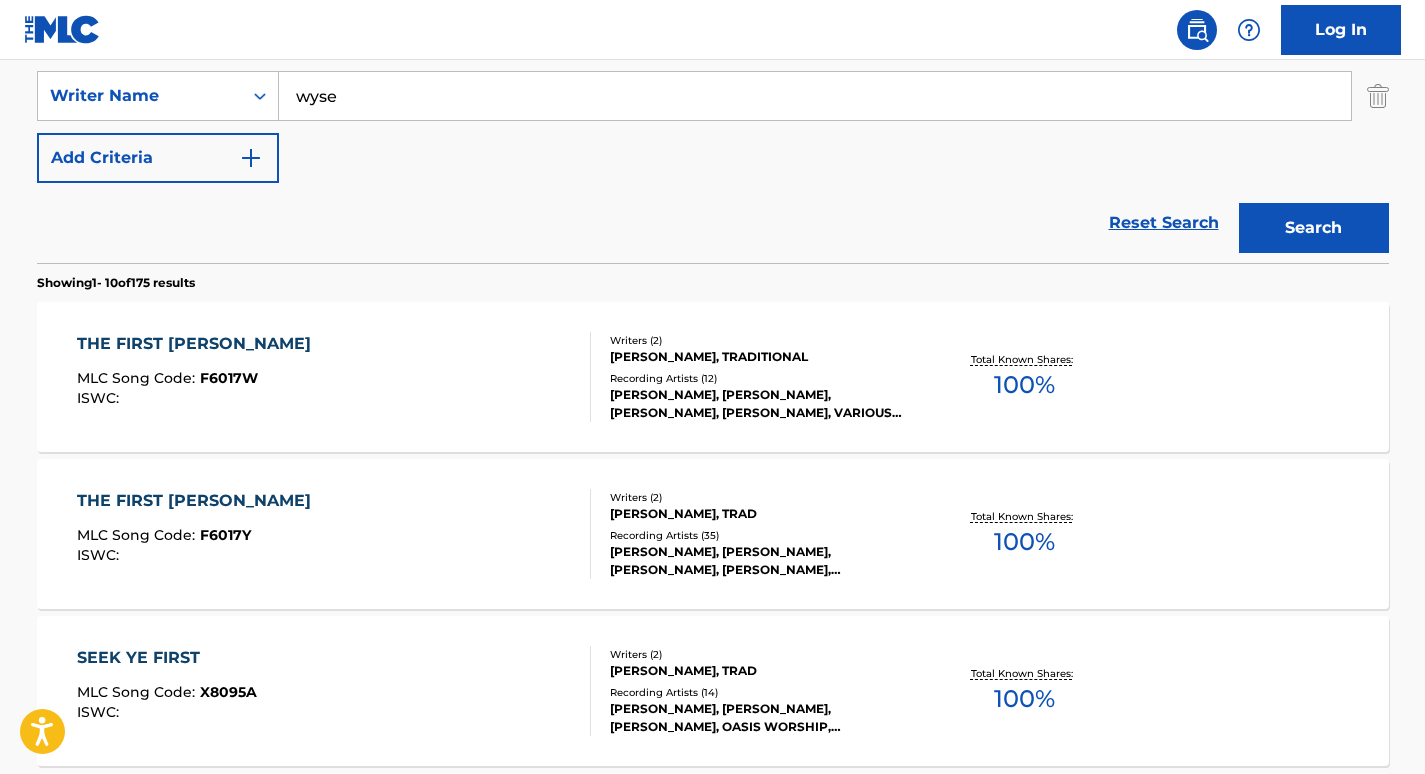 click on "THE FIRST [PERSON_NAME]" at bounding box center (199, 344) 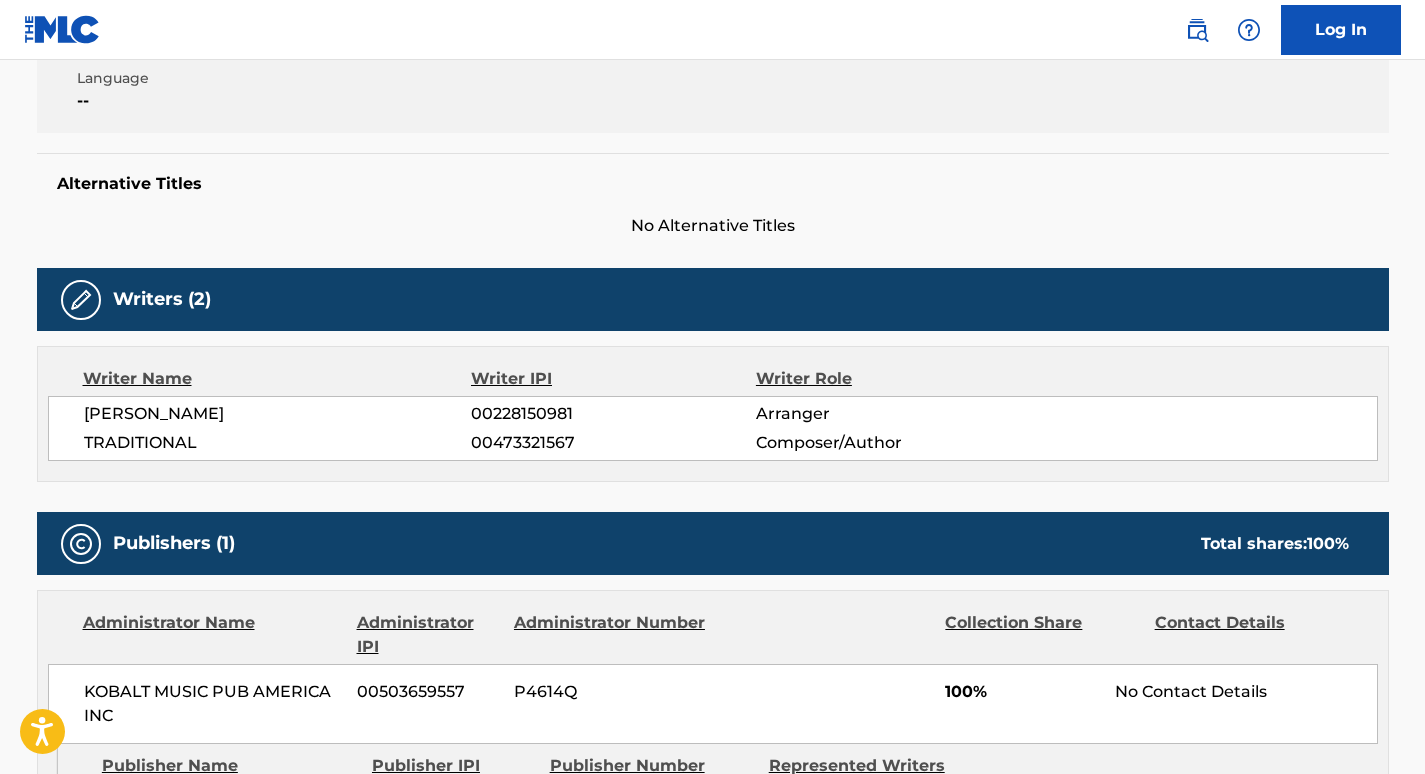 scroll, scrollTop: 0, scrollLeft: 0, axis: both 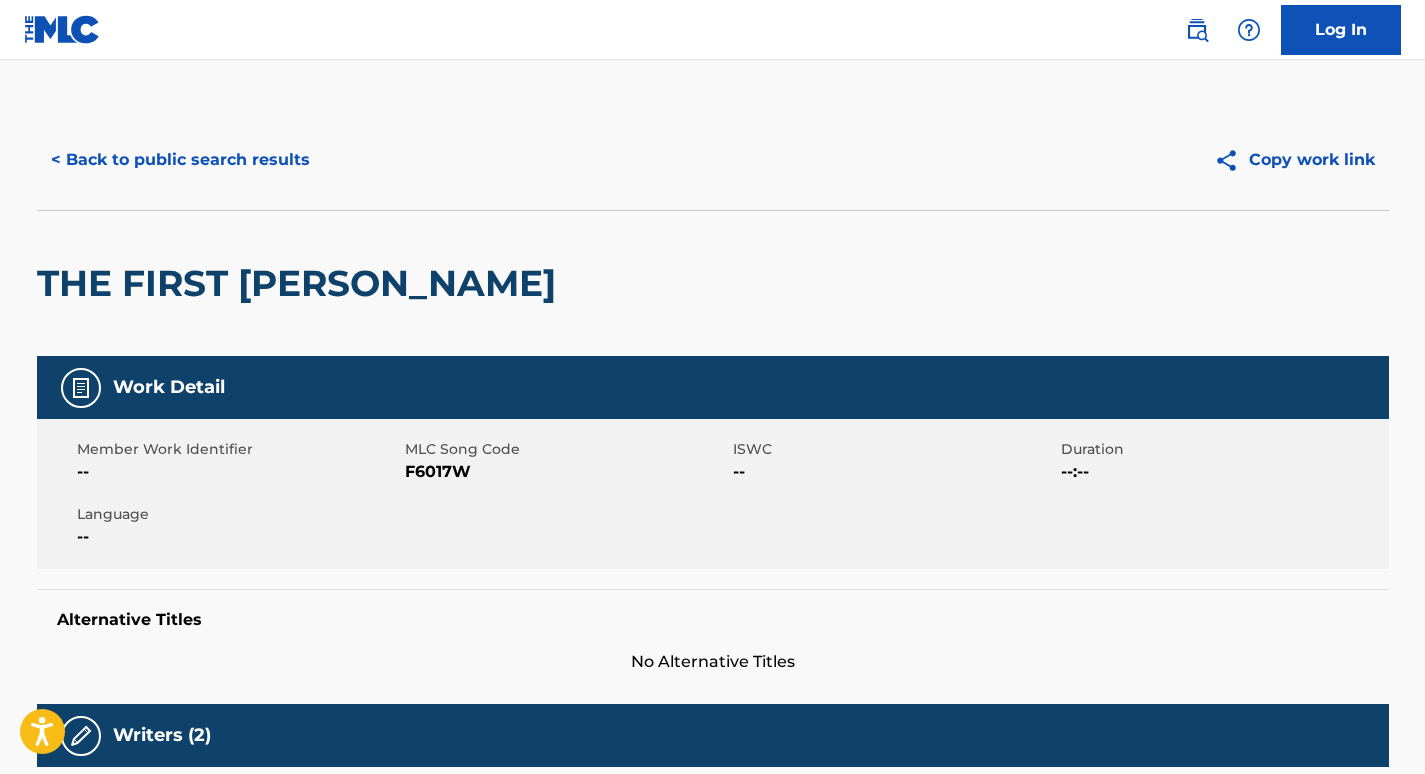 click on "F6017W" at bounding box center (566, 472) 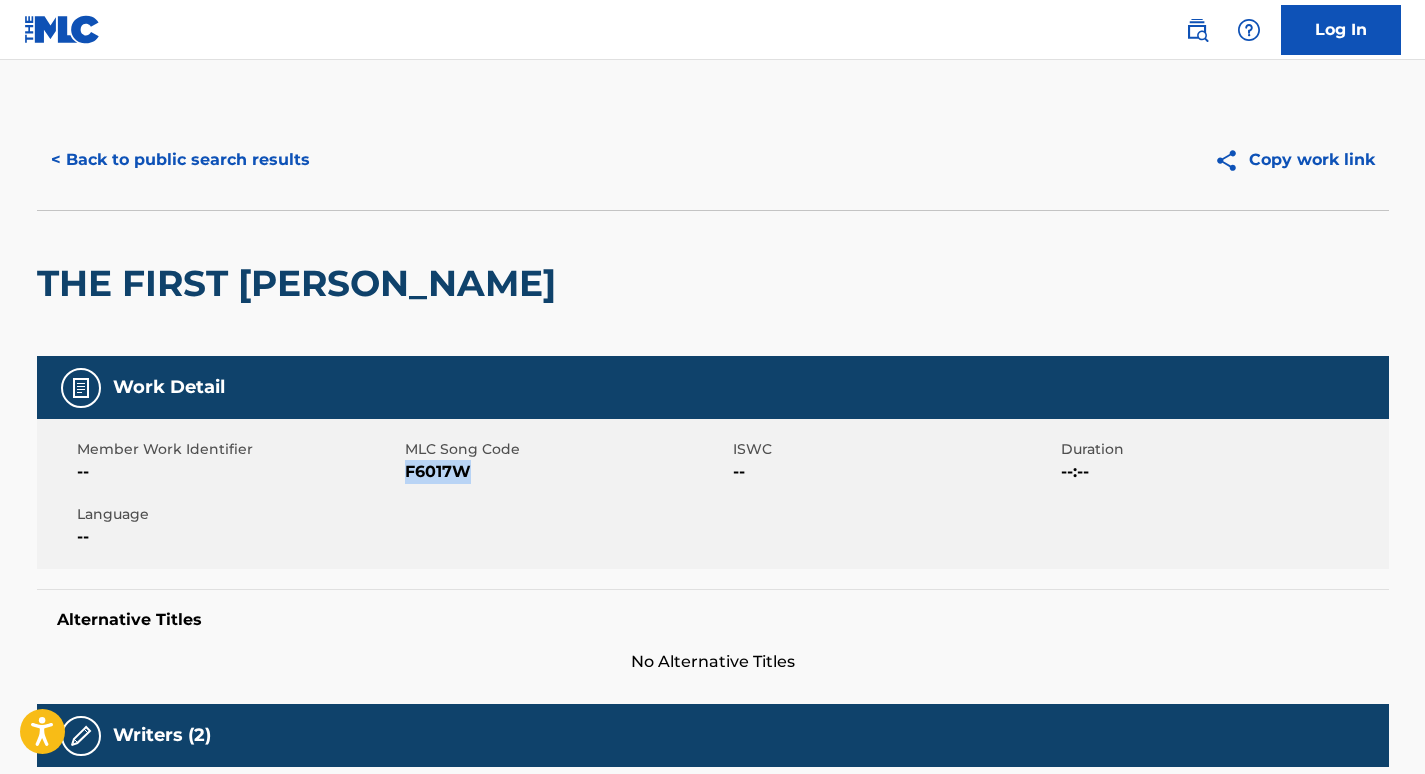 click on "F6017W" at bounding box center [566, 472] 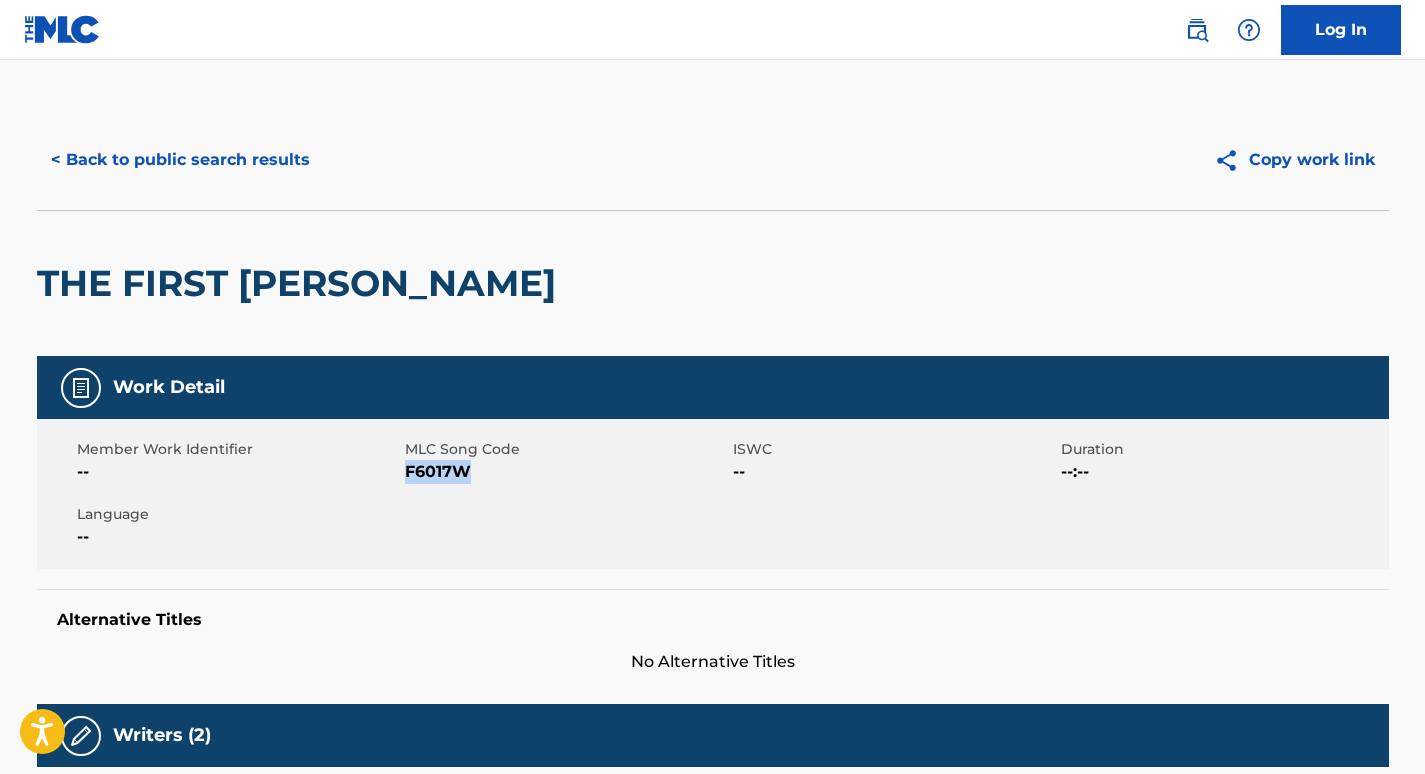 click on "< Back to public search results" at bounding box center (180, 160) 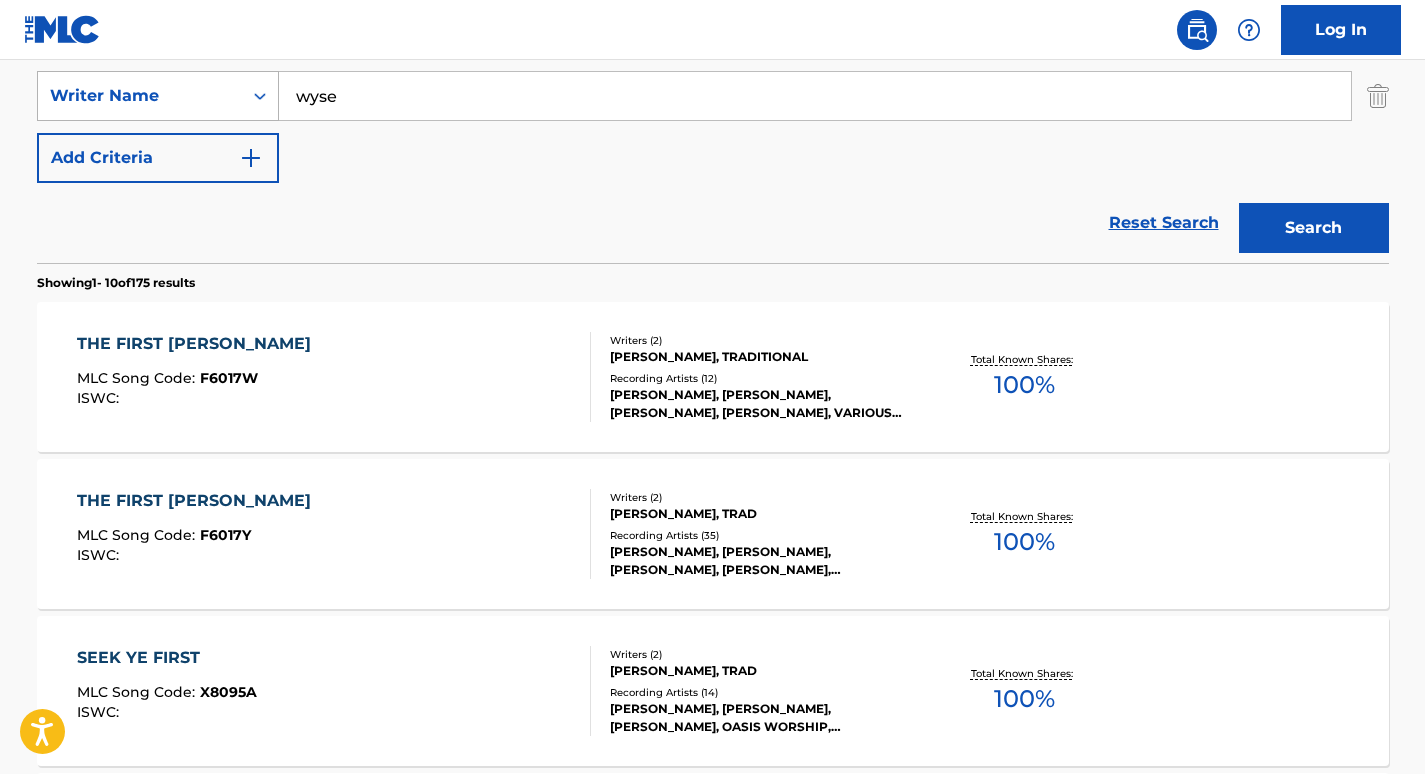 drag, startPoint x: 411, startPoint y: 100, endPoint x: 106, endPoint y: 101, distance: 305.00165 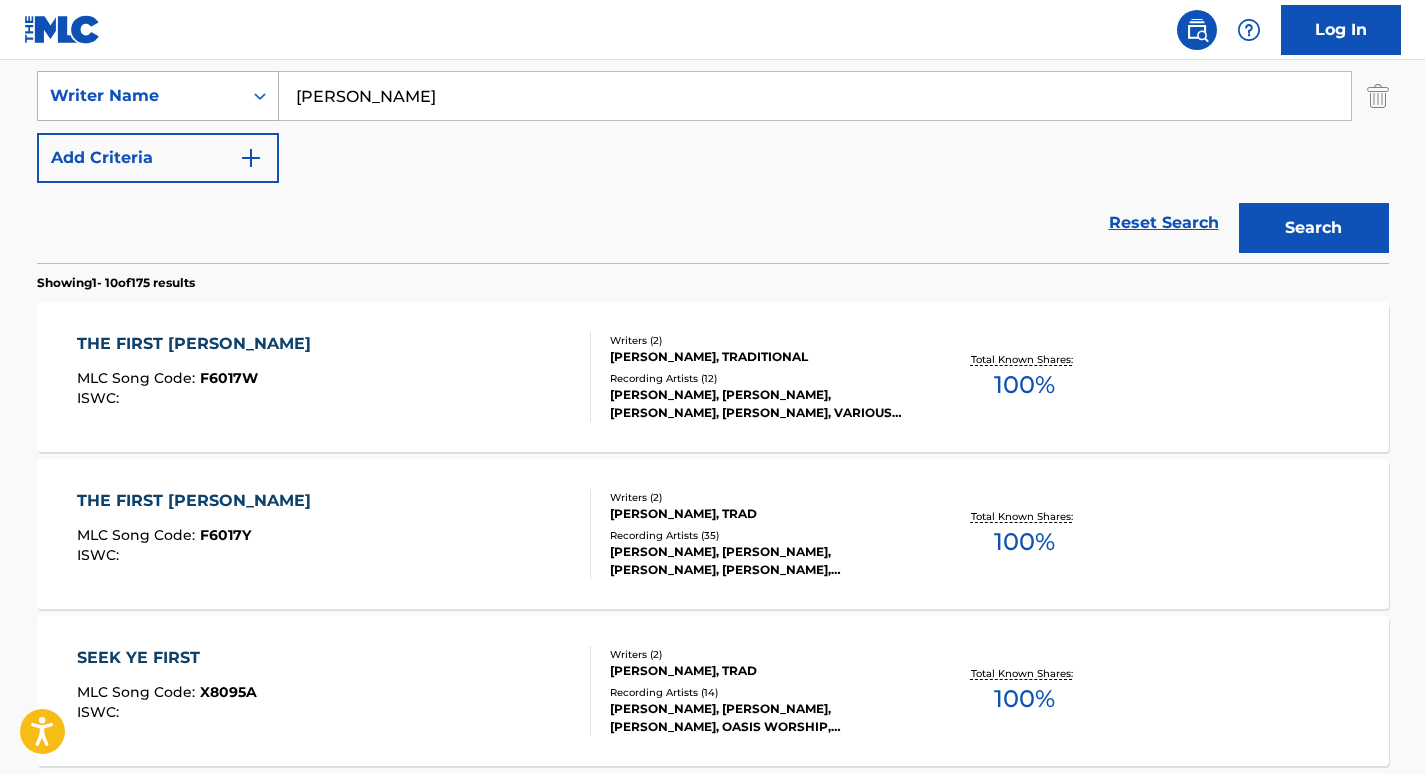 click on "Search" at bounding box center [1314, 228] 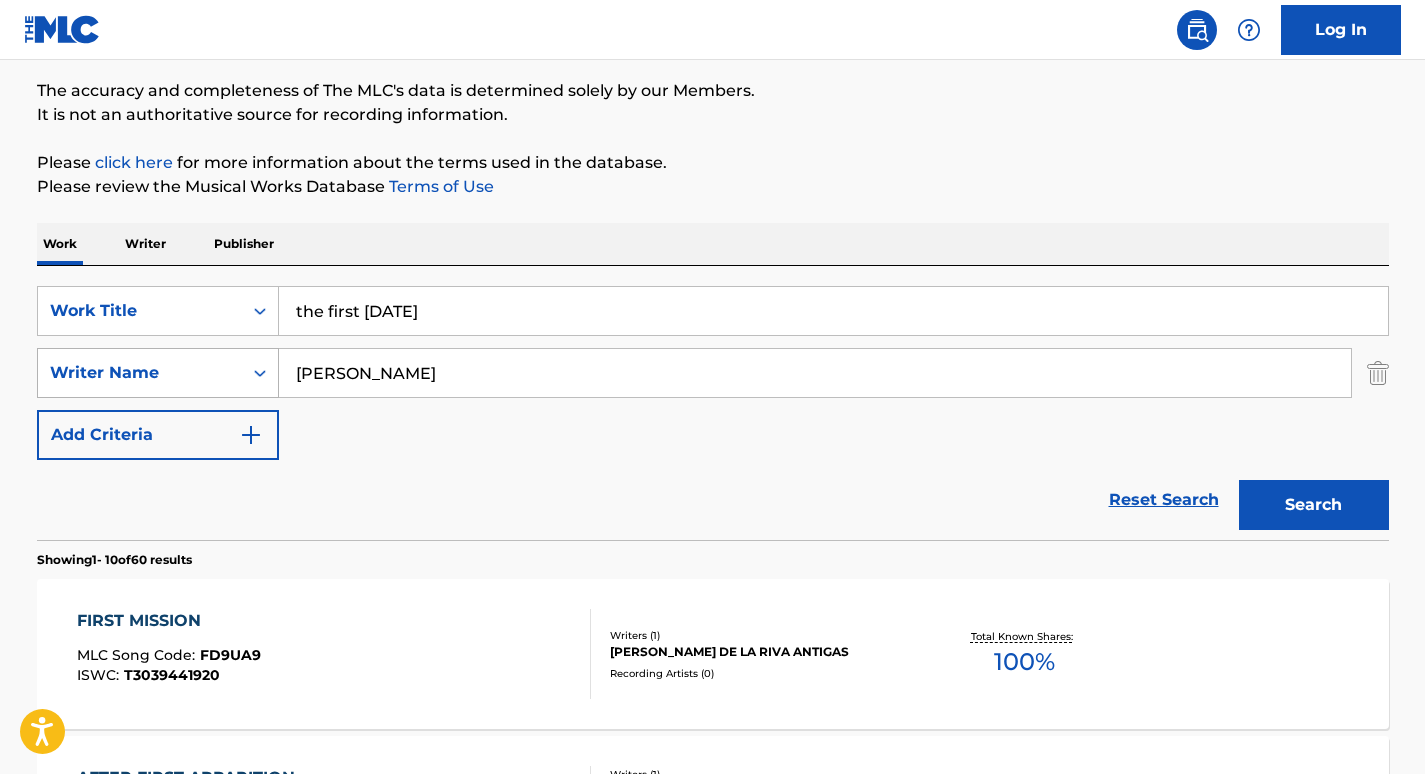 scroll, scrollTop: 436, scrollLeft: 0, axis: vertical 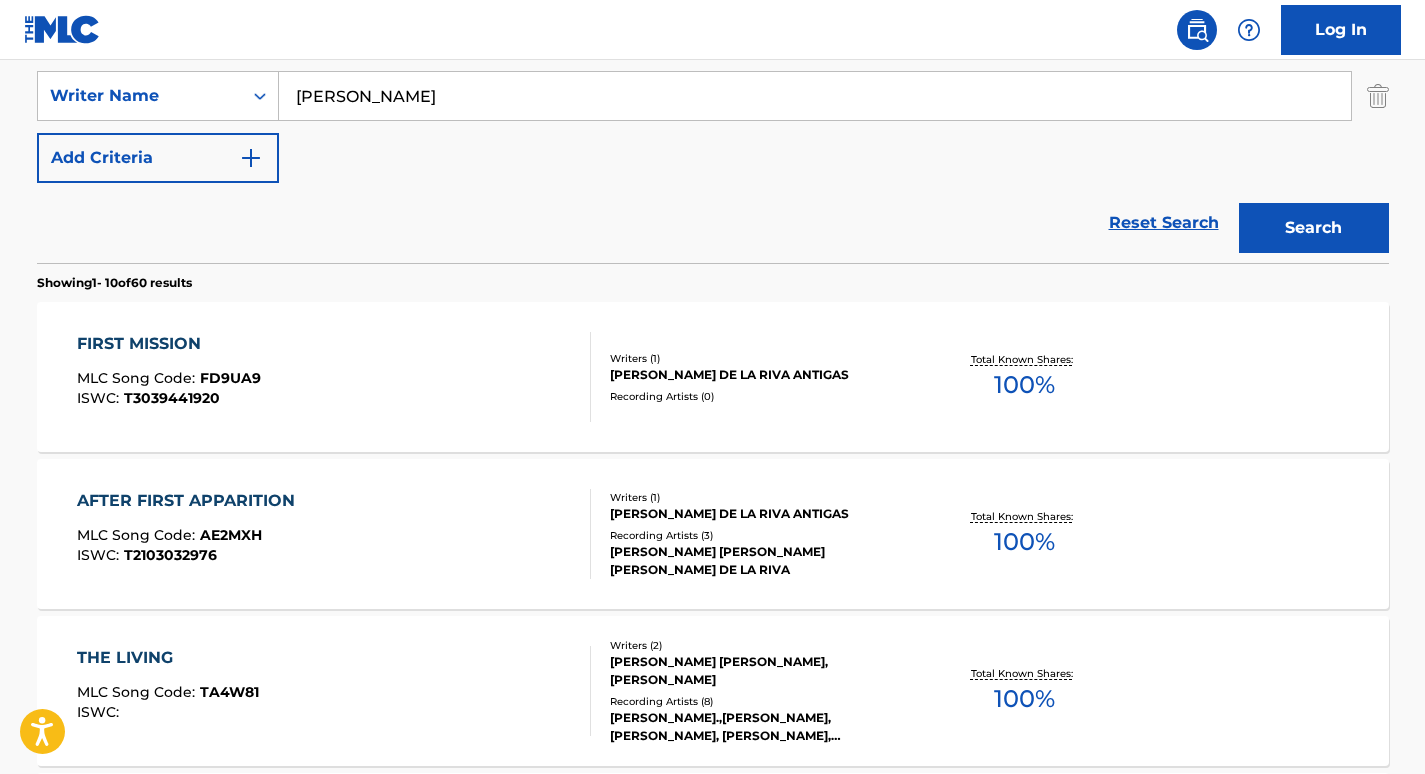 click on "Search" at bounding box center (1314, 228) 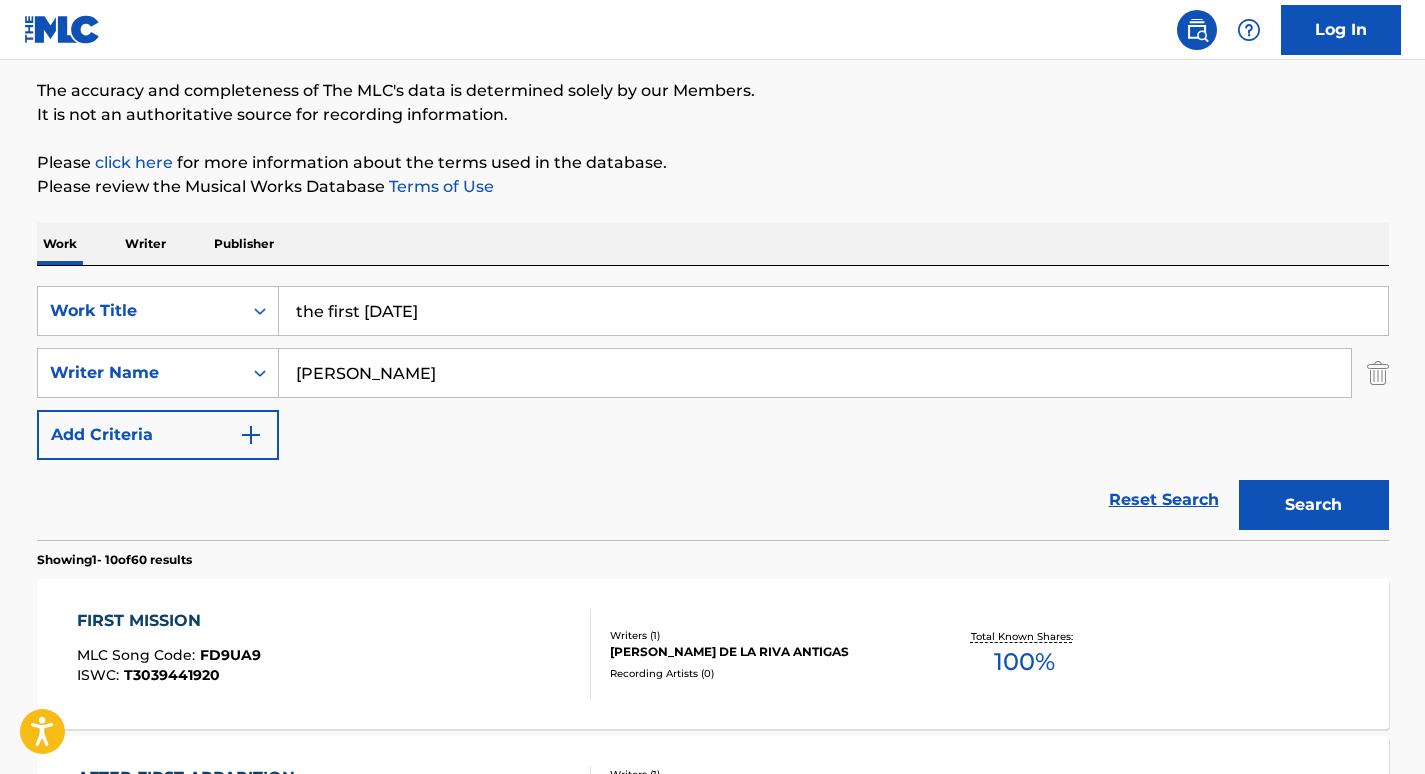 scroll, scrollTop: 436, scrollLeft: 0, axis: vertical 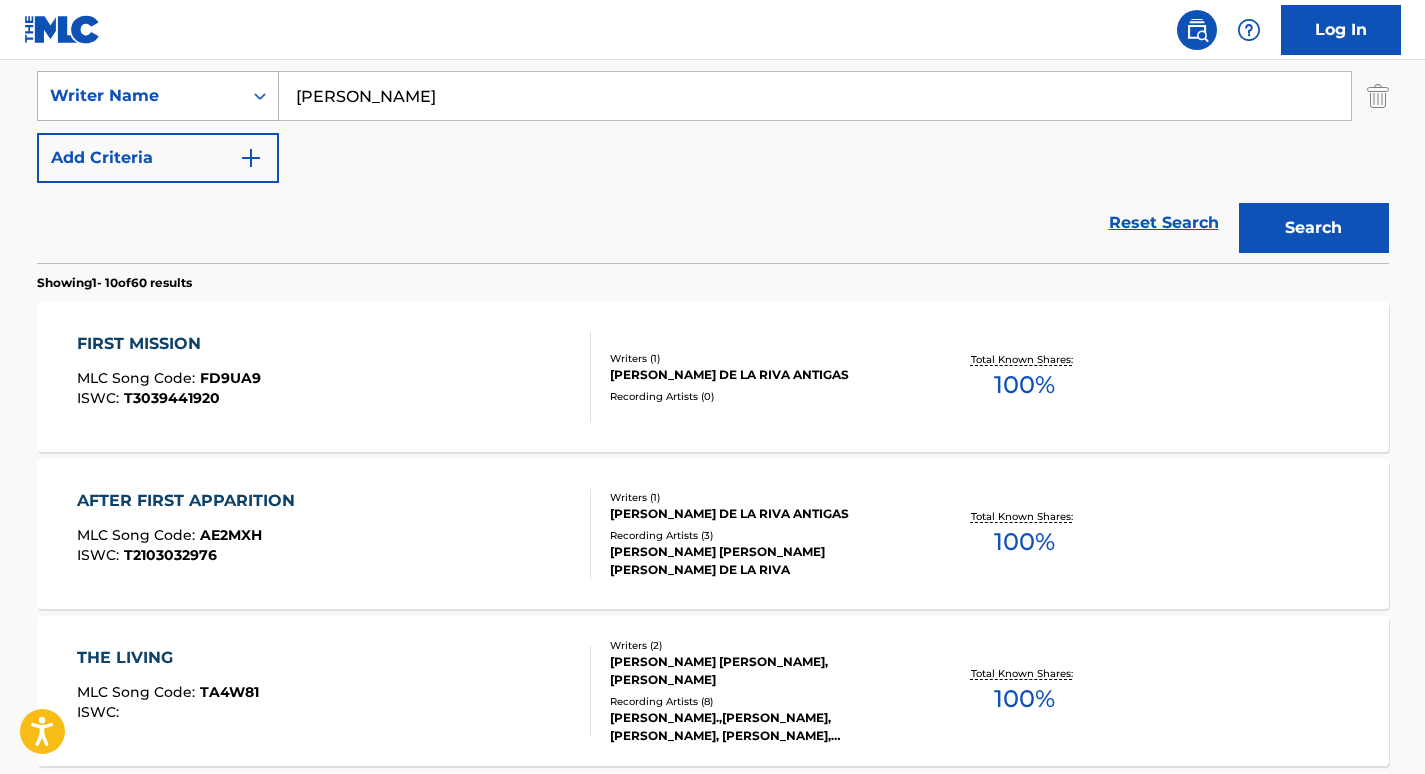 drag, startPoint x: 389, startPoint y: 100, endPoint x: 111, endPoint y: 96, distance: 278.02878 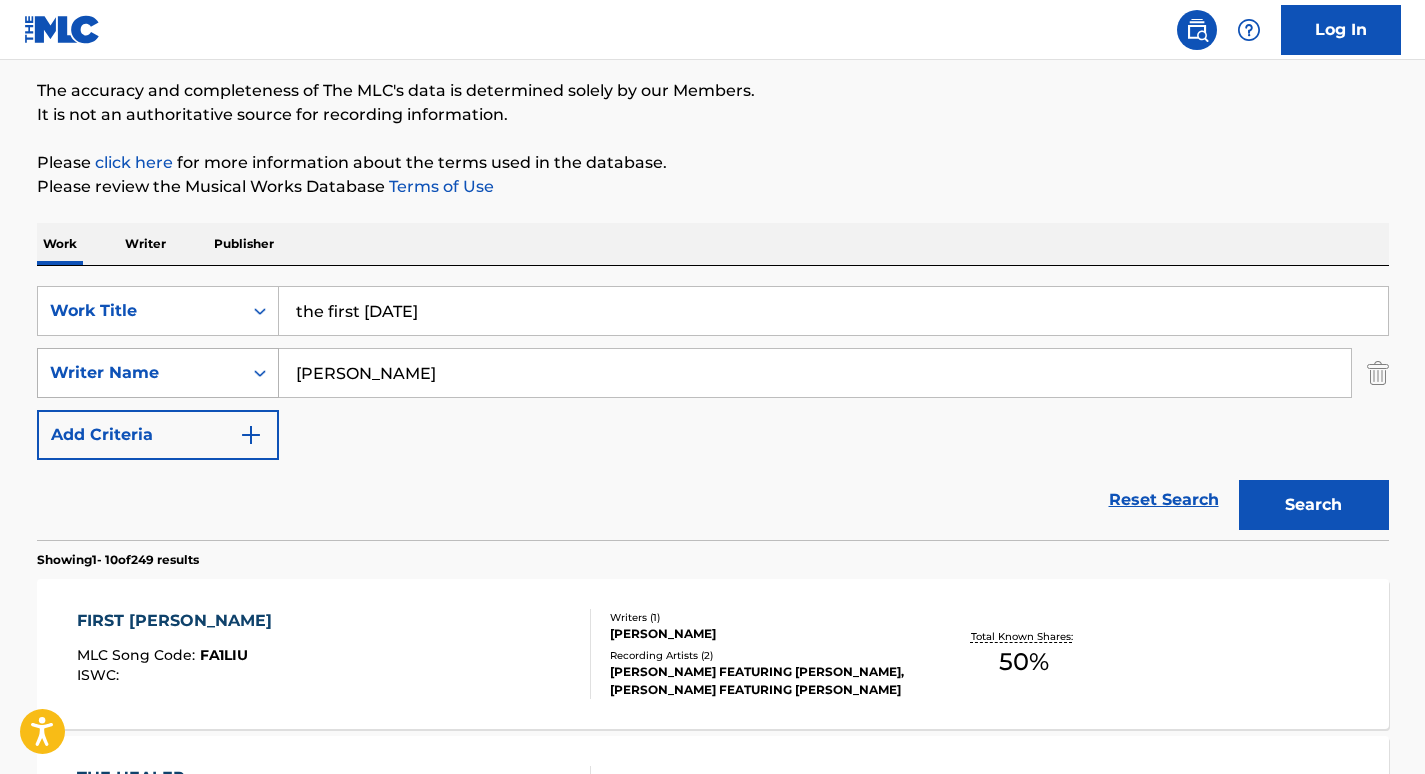 scroll, scrollTop: 436, scrollLeft: 0, axis: vertical 